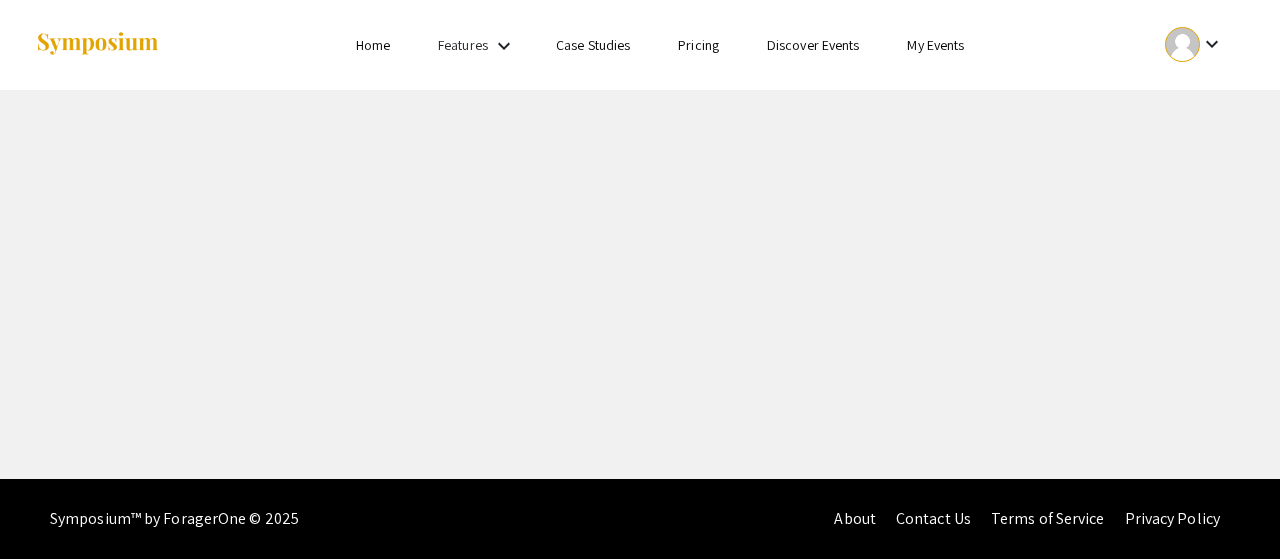scroll, scrollTop: 0, scrollLeft: 0, axis: both 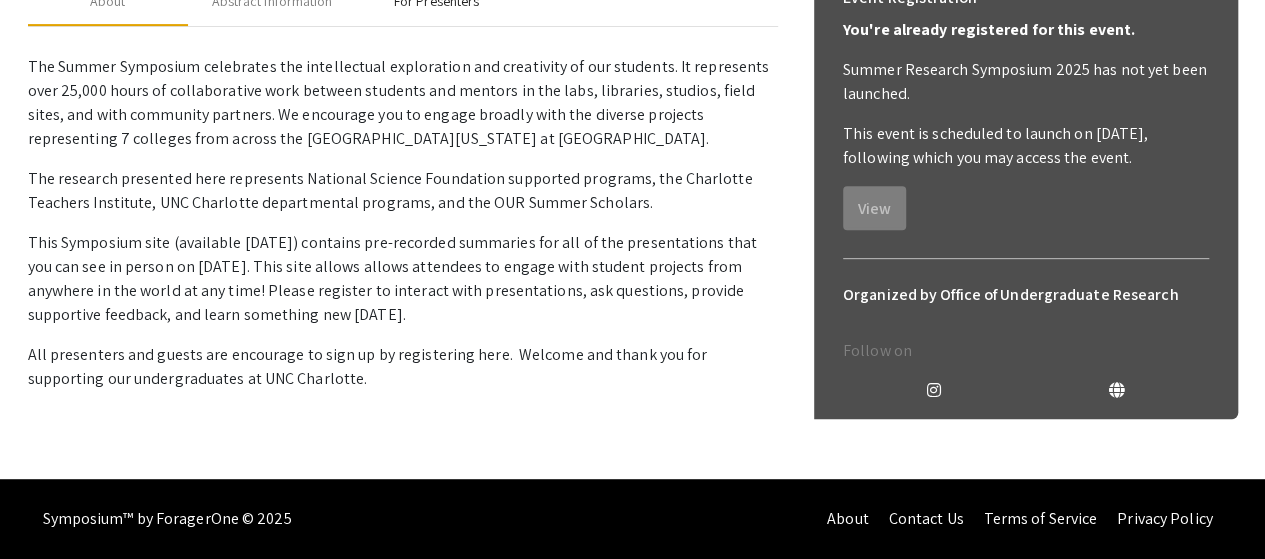 click on "For Presenters" at bounding box center (436, 1) 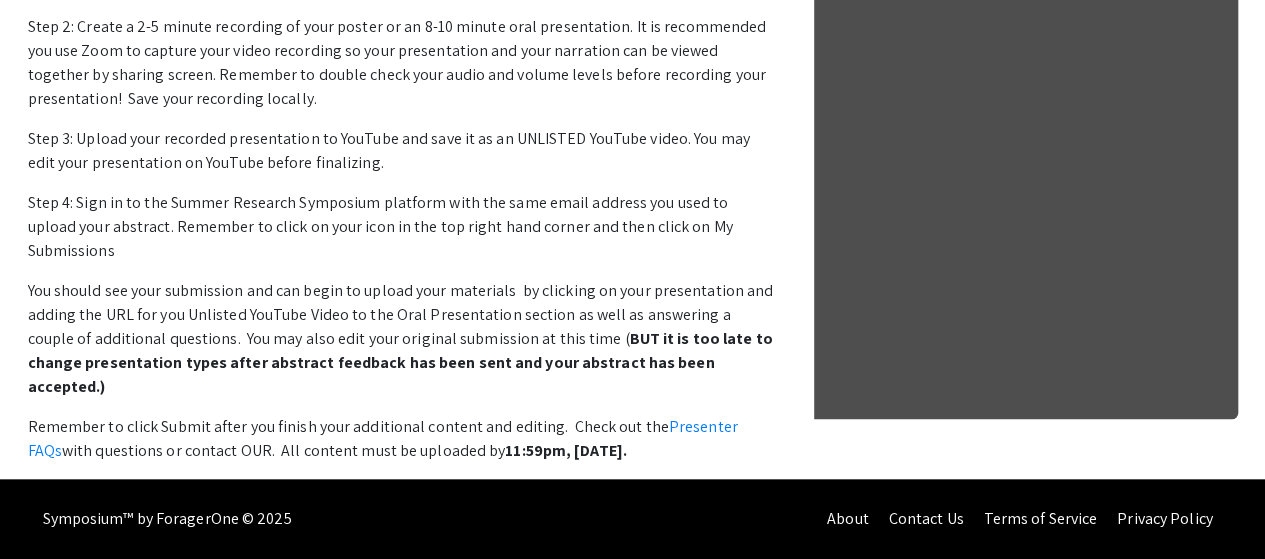 scroll, scrollTop: 1184, scrollLeft: 0, axis: vertical 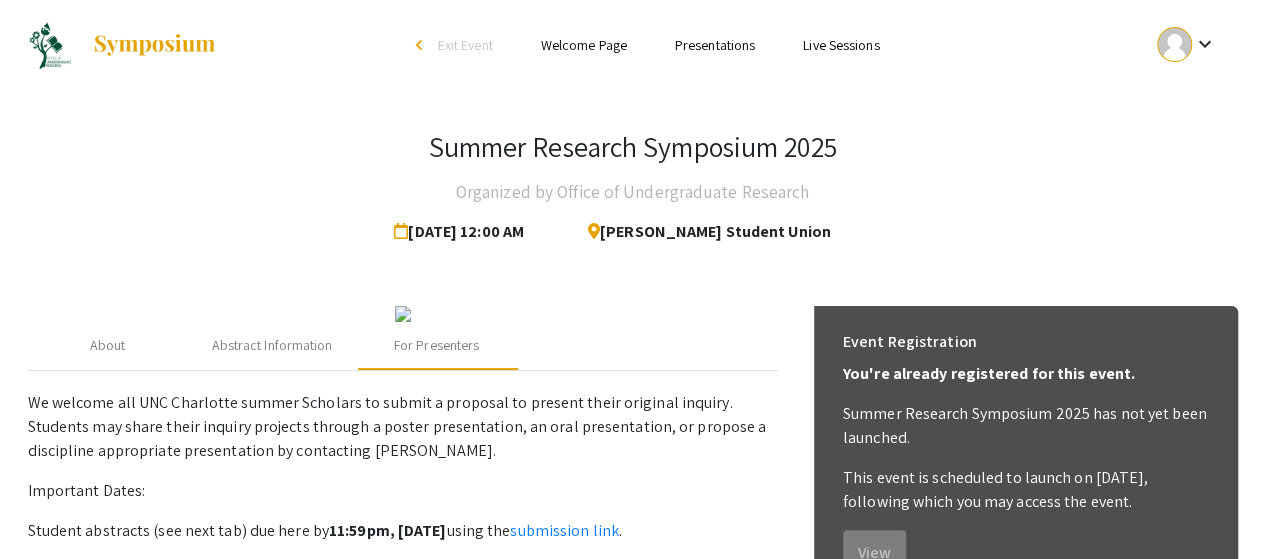 click on "Presentations" at bounding box center (715, 45) 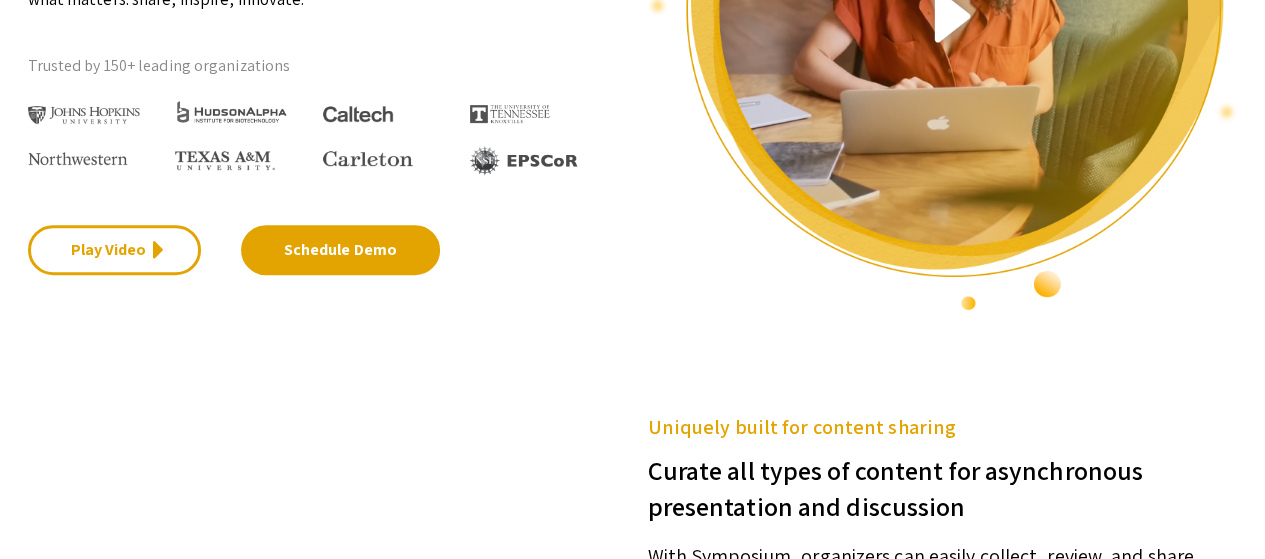 scroll, scrollTop: 0, scrollLeft: 0, axis: both 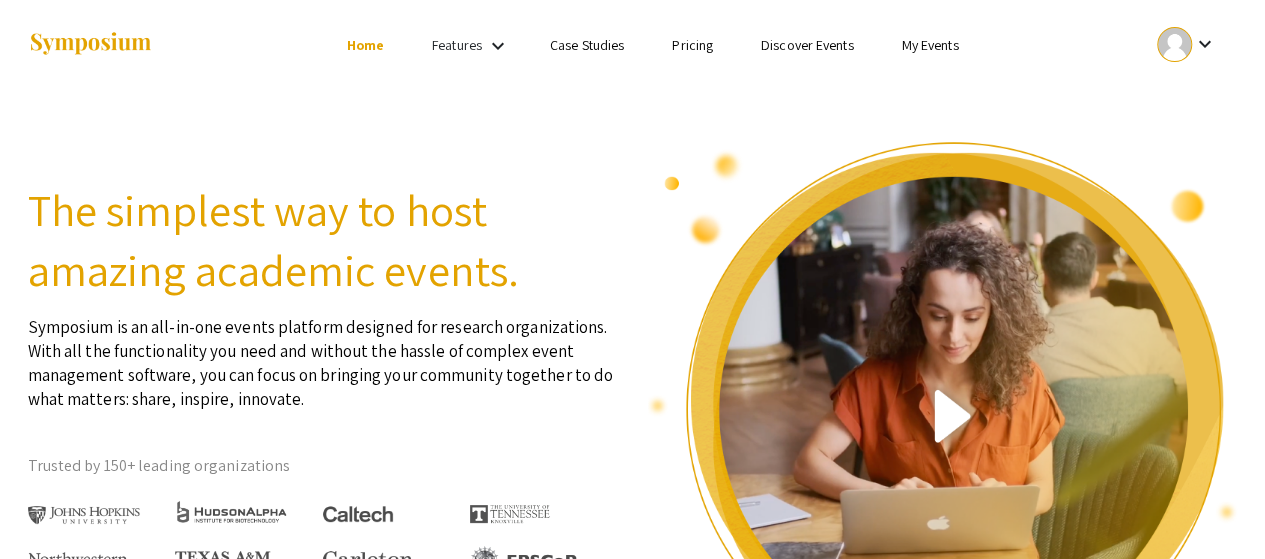 click on "My Events" at bounding box center [929, 45] 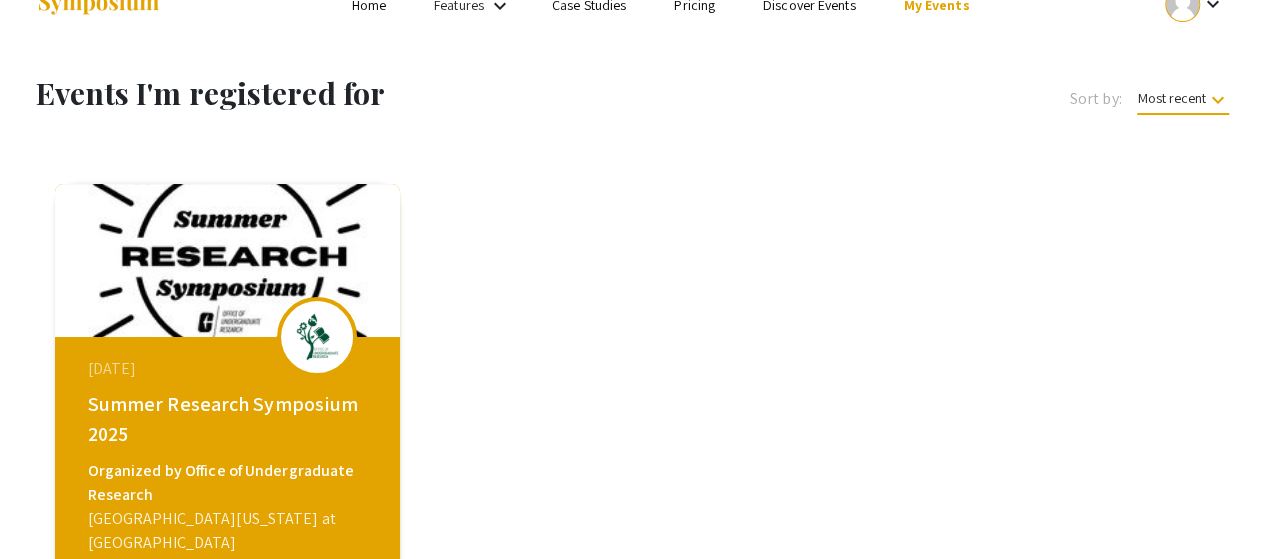 scroll, scrollTop: 0, scrollLeft: 0, axis: both 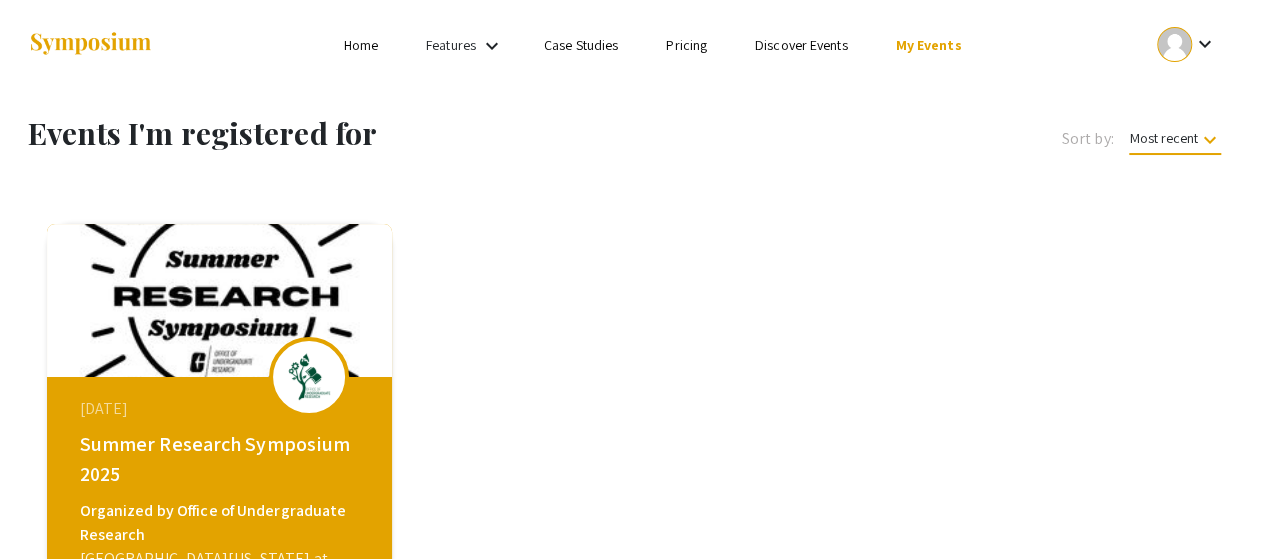 click on "keyboard_arrow_down" at bounding box center (1204, 44) 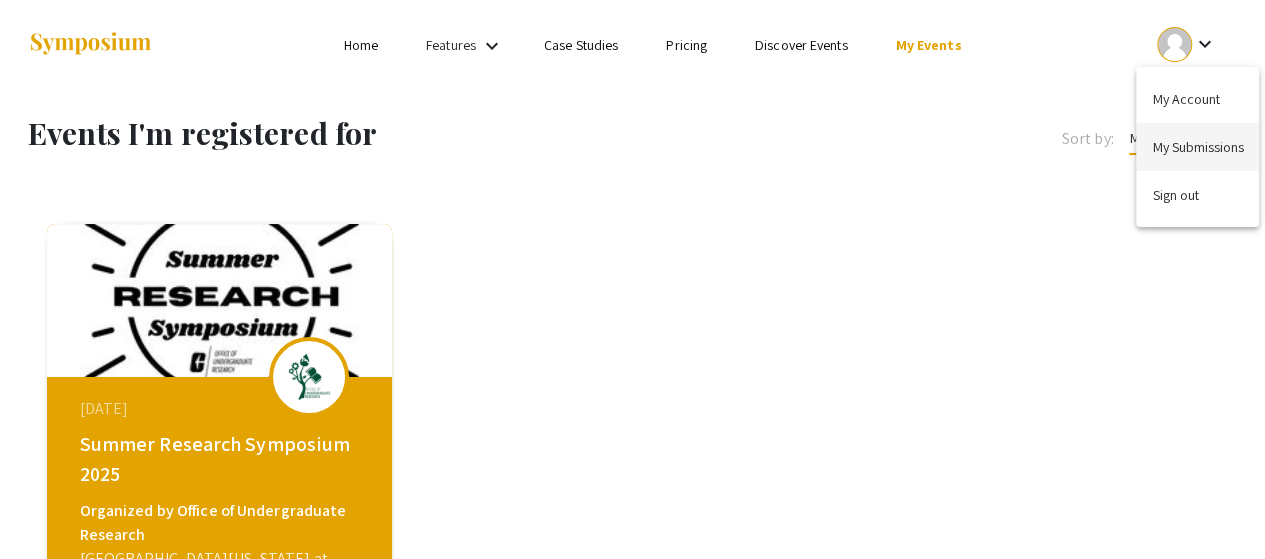 click on "My Submissions" at bounding box center [1197, 147] 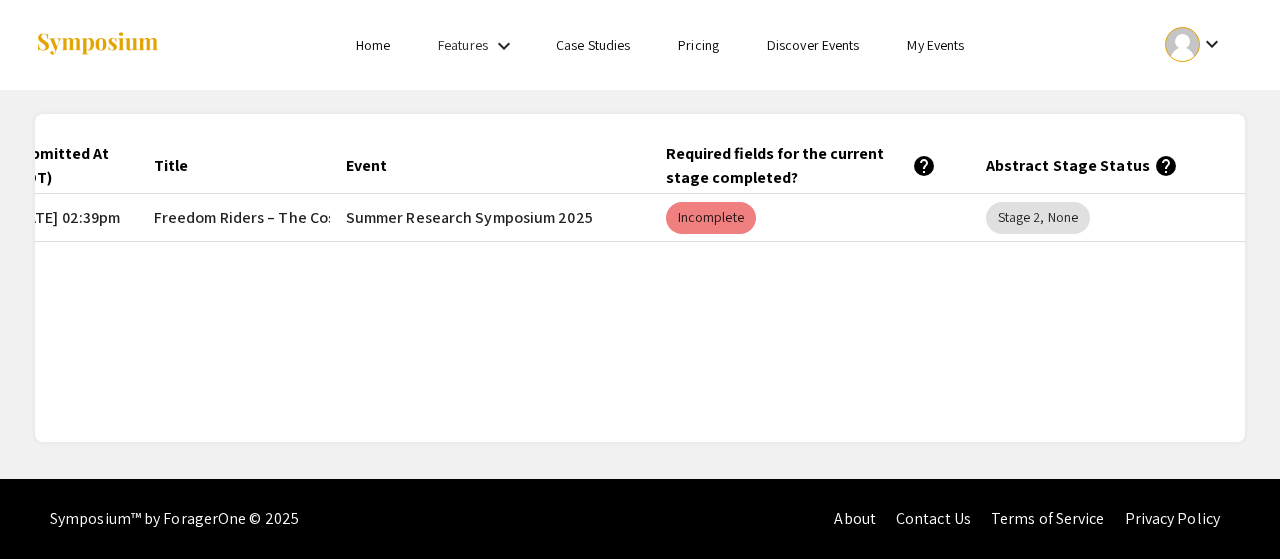 scroll, scrollTop: 0, scrollLeft: 118, axis: horizontal 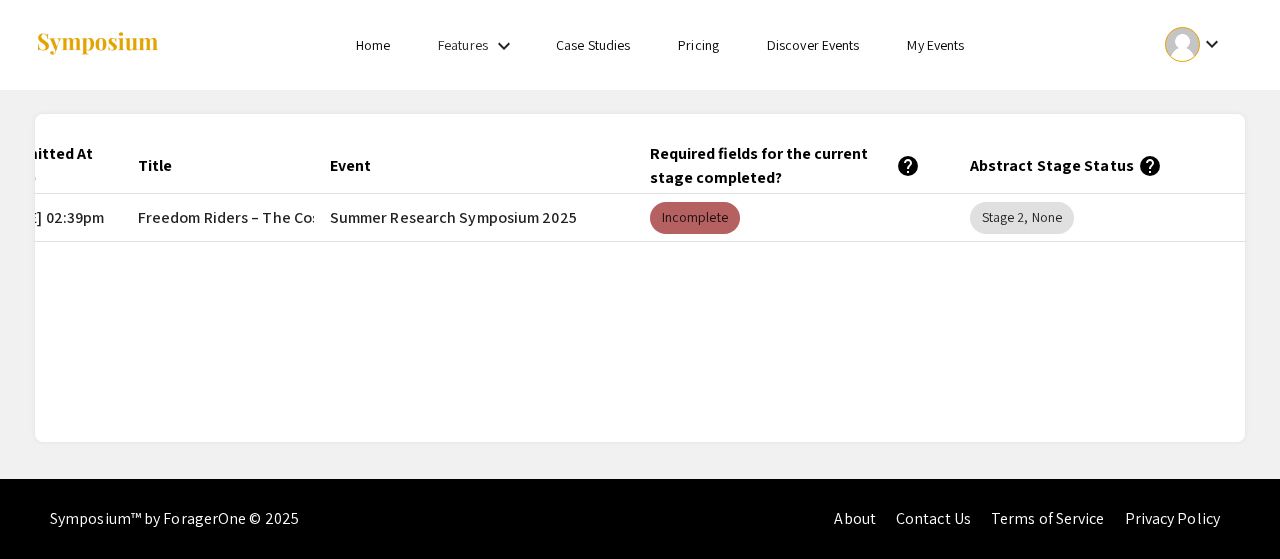 click on "Incomplete" at bounding box center [695, 218] 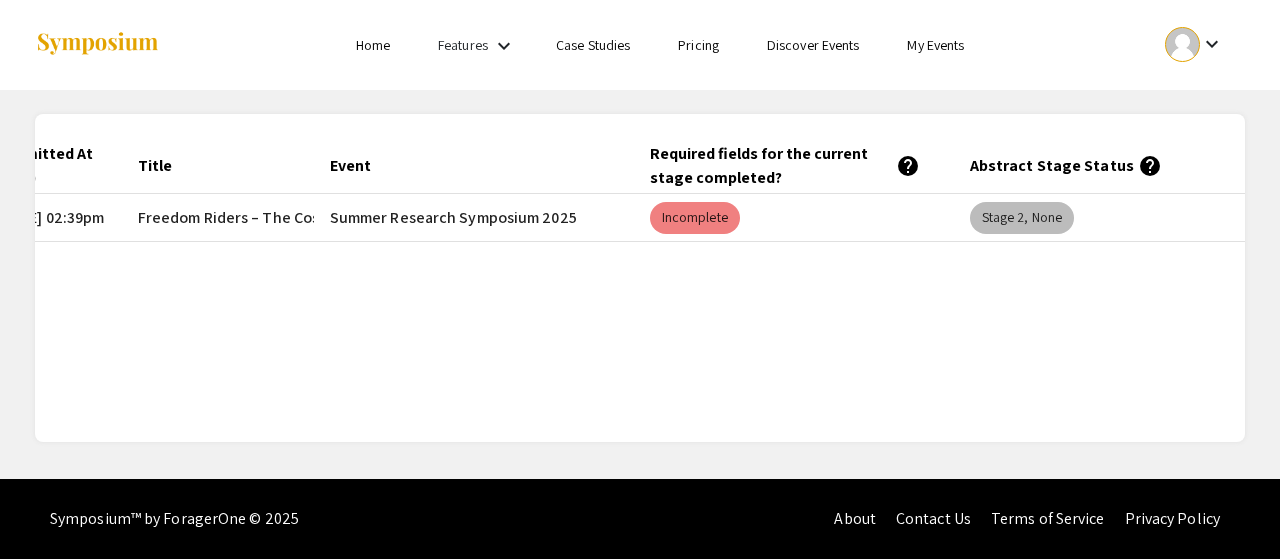 click on "Stage 2, None" at bounding box center (1022, 218) 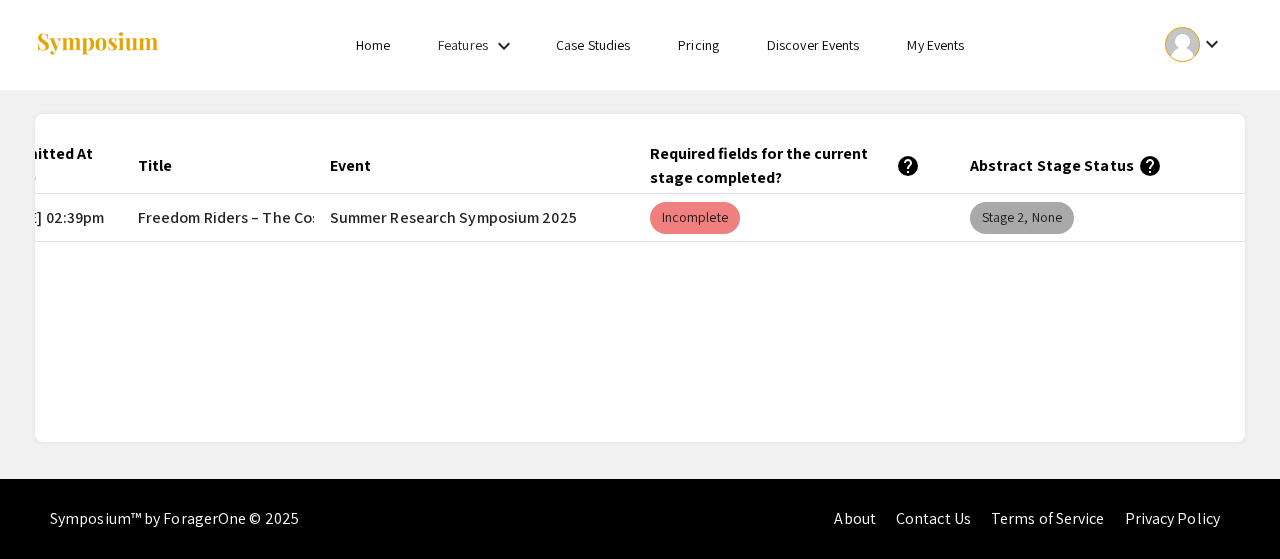 click on "Stage 2, None" at bounding box center (1022, 218) 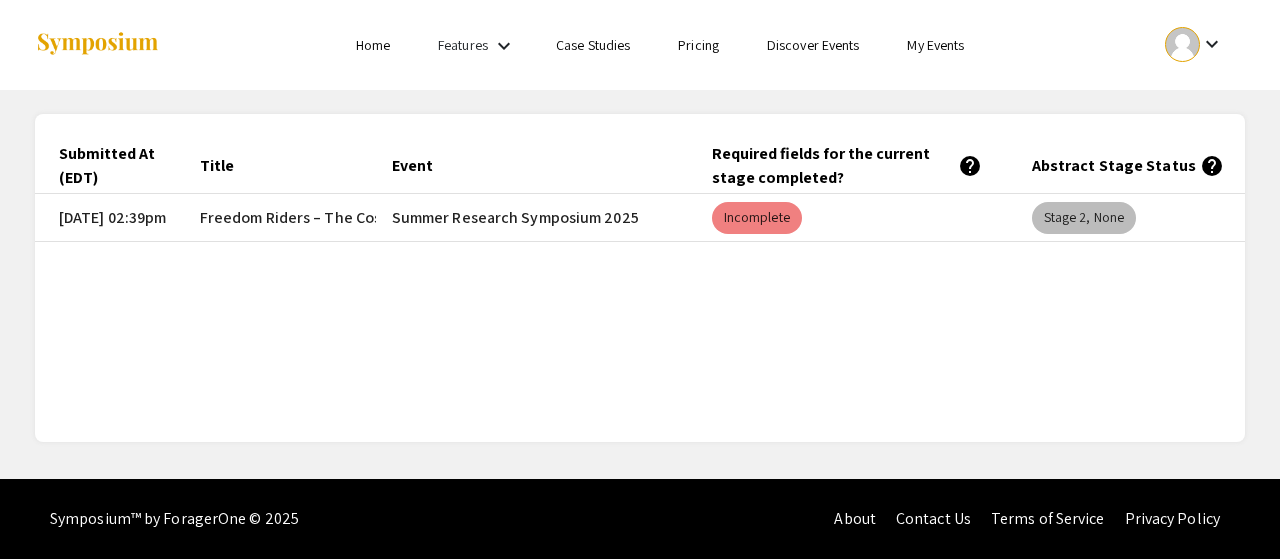 scroll, scrollTop: 0, scrollLeft: 0, axis: both 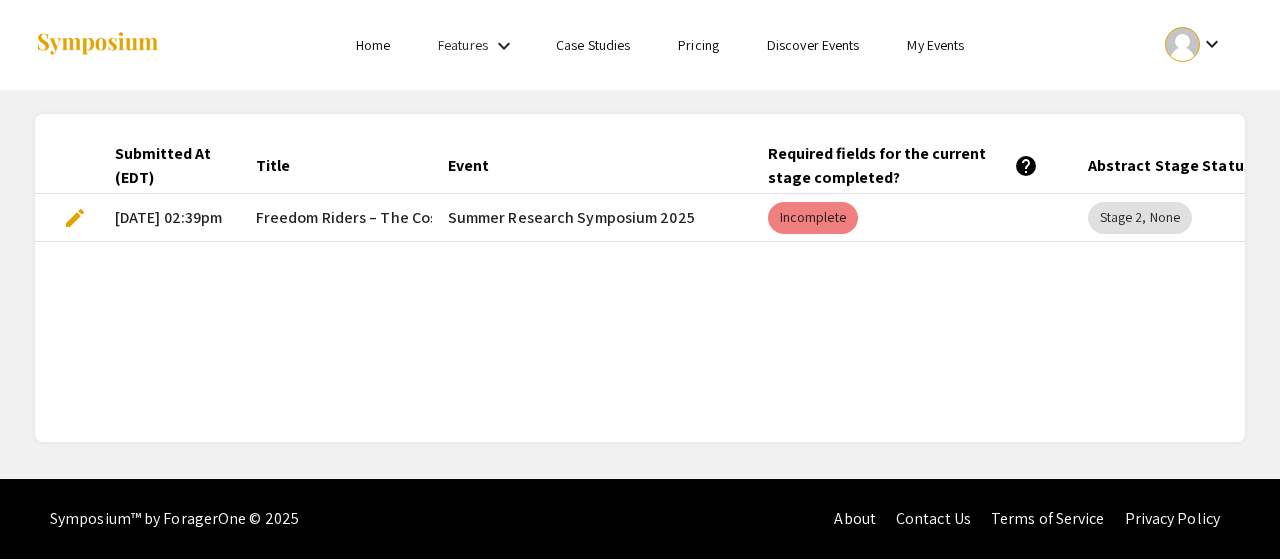 click on "Submitted At (EDT) Title Event Required fields for the current stage completed?   help  Abstract Stage Status   help   edit  [DATE] 02:39pm Freedom Riders – The Cost of Liberation  Summer Research Symposium 2025   Incomplete   Stage 2, None" 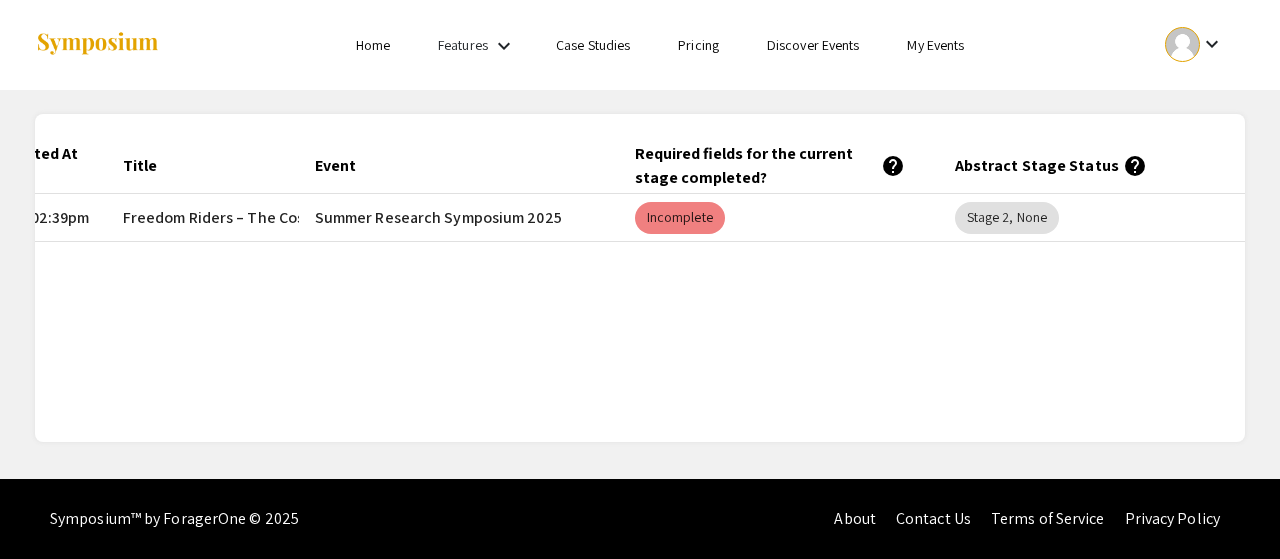 scroll, scrollTop: 0, scrollLeft: 146, axis: horizontal 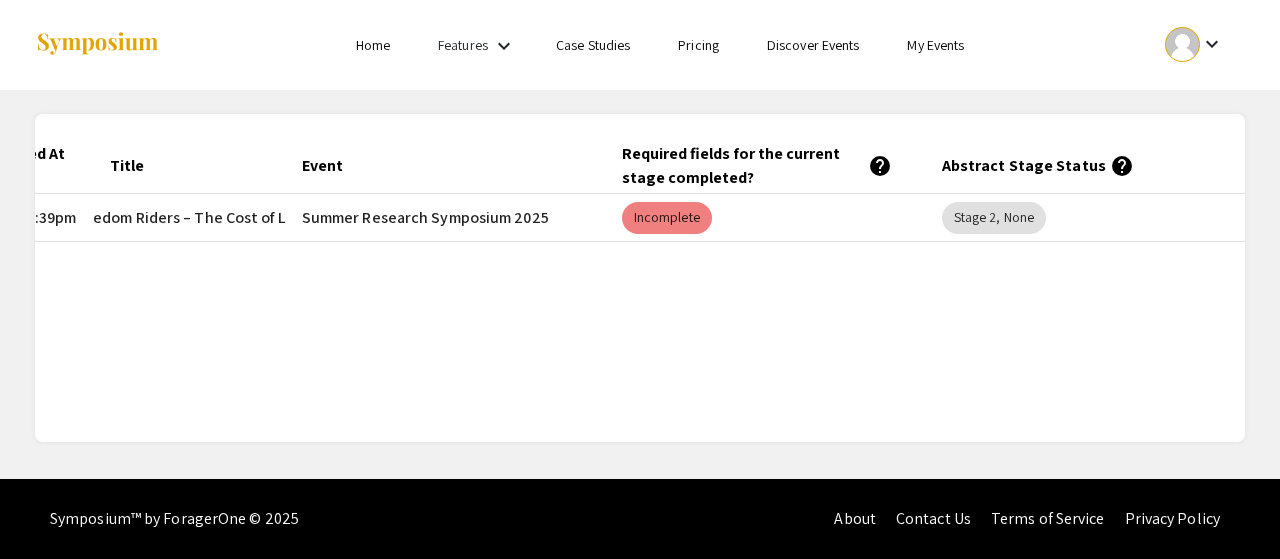 click on "My Events" at bounding box center [935, 45] 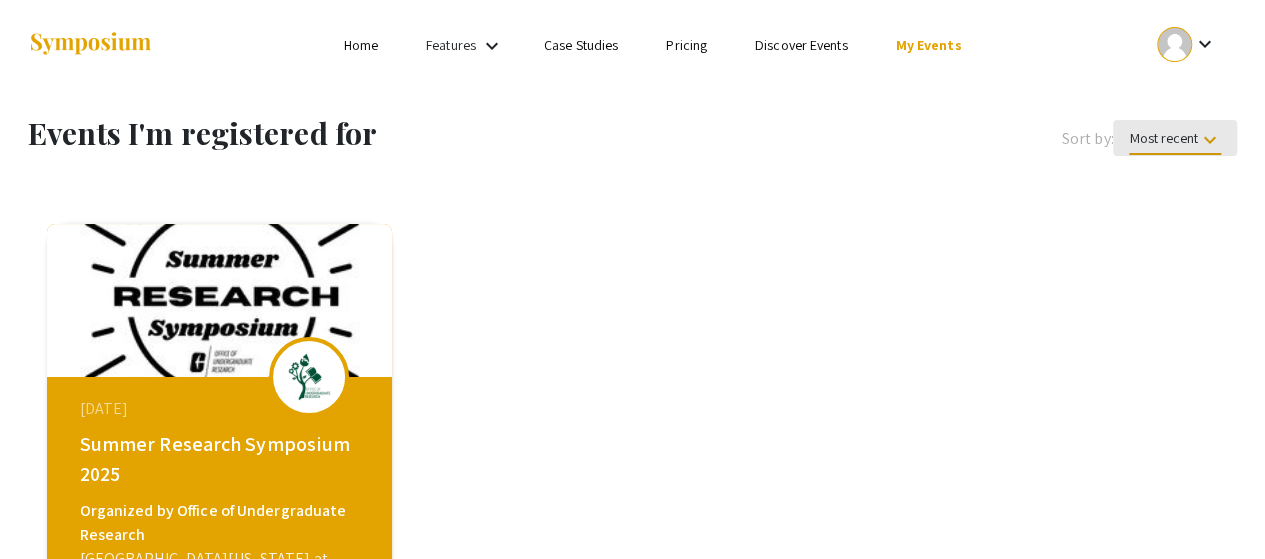 click on "Most recent  keyboard_arrow_down" 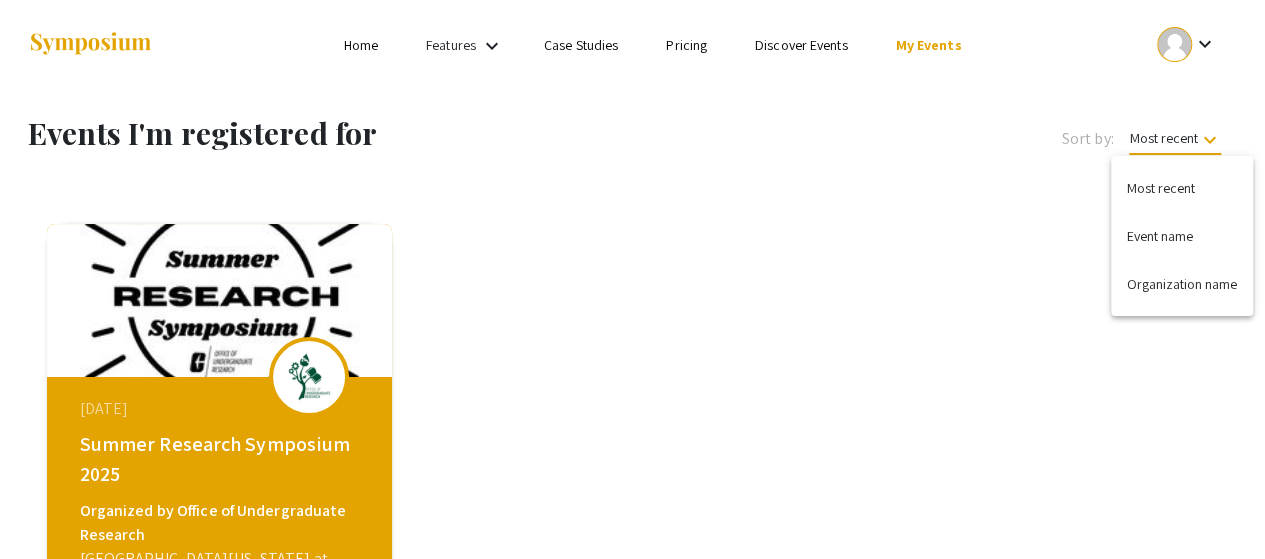 click at bounding box center [632, 279] 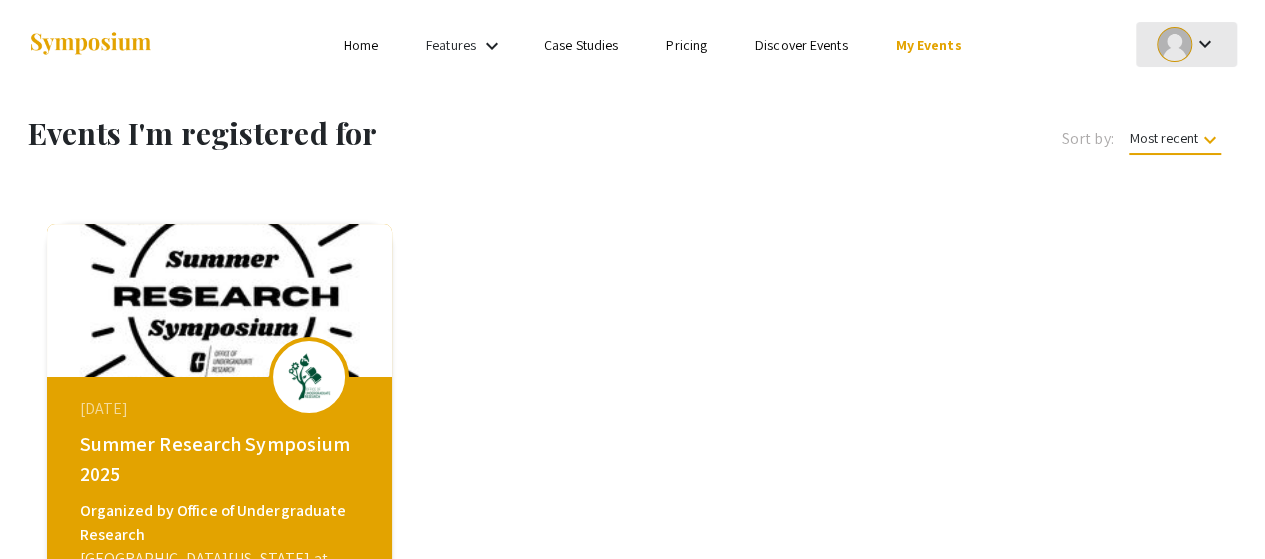 click on "keyboard_arrow_down" at bounding box center [1204, 44] 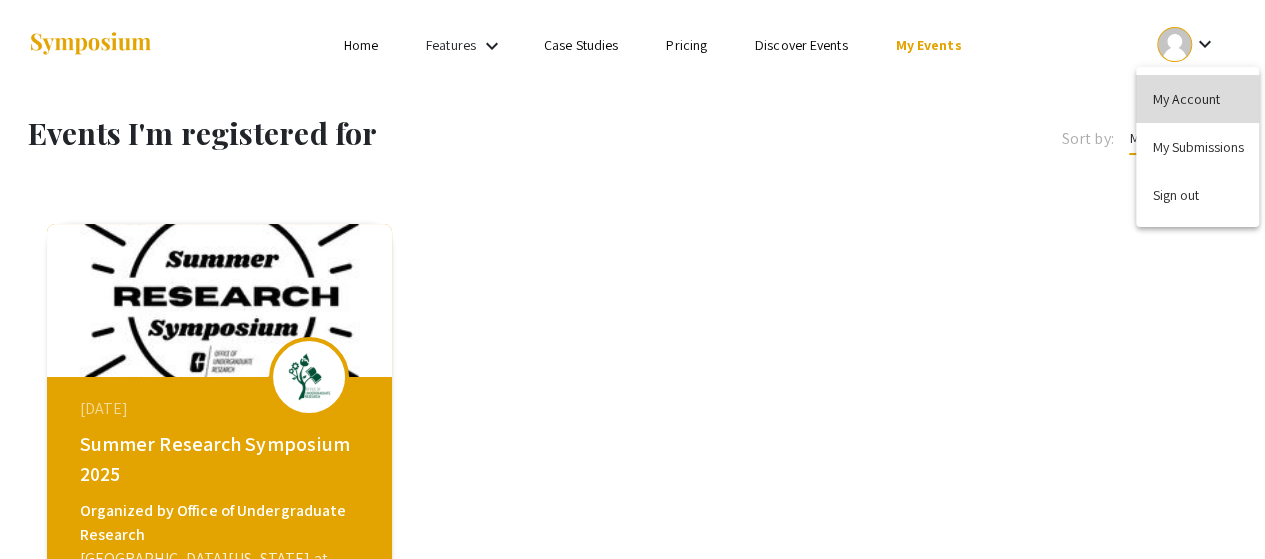 click on "My Account" at bounding box center (1197, 99) 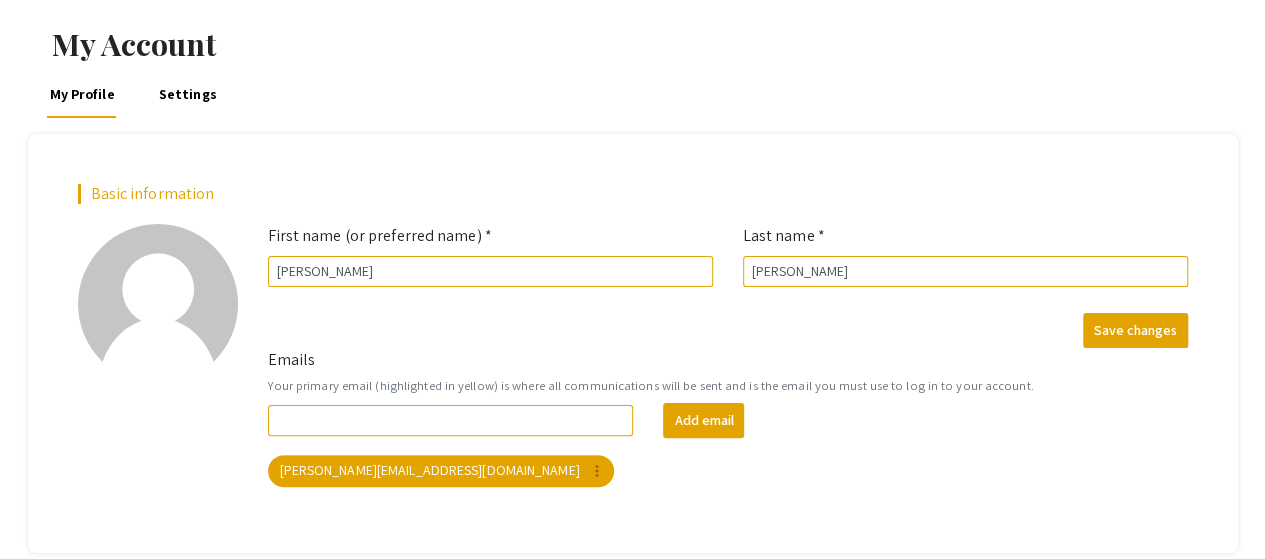 scroll, scrollTop: 0, scrollLeft: 0, axis: both 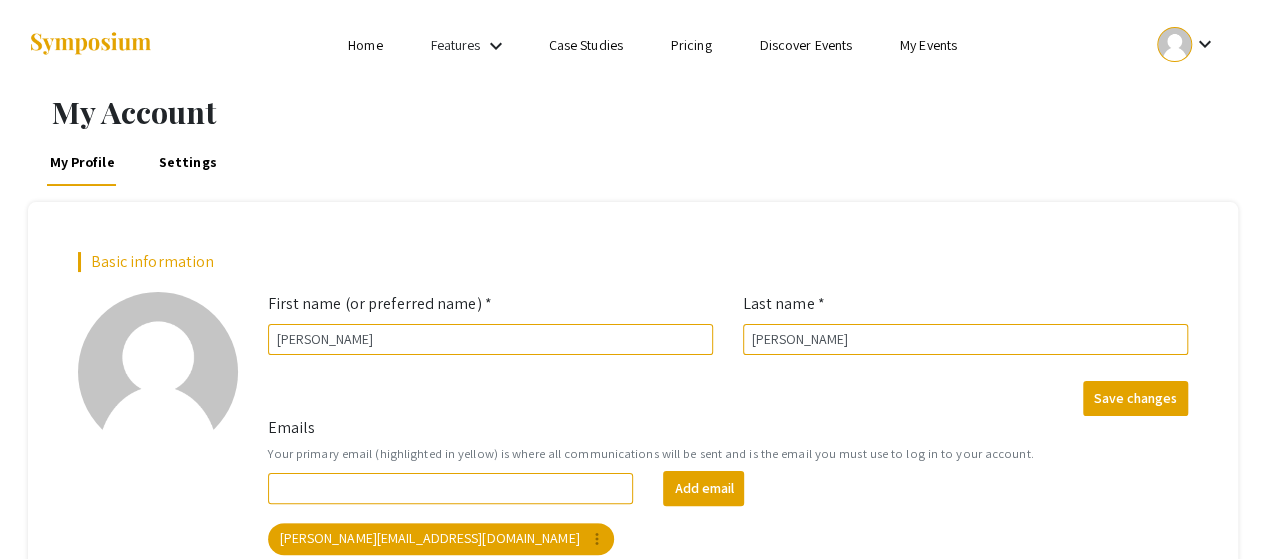 click on "Home" at bounding box center (365, 45) 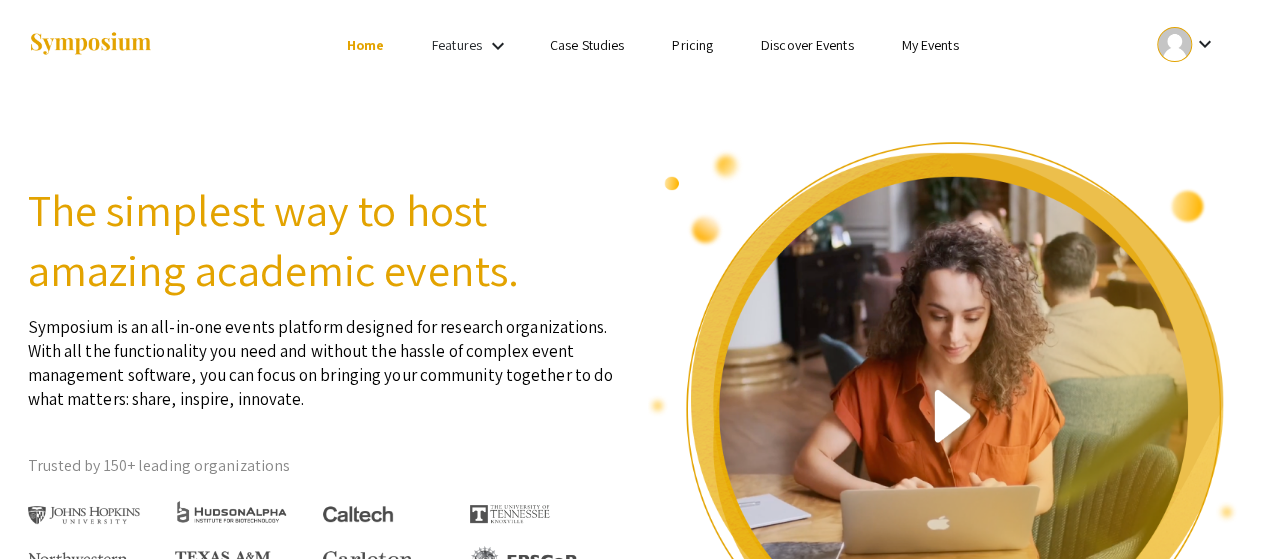 click on "Features" at bounding box center (457, 45) 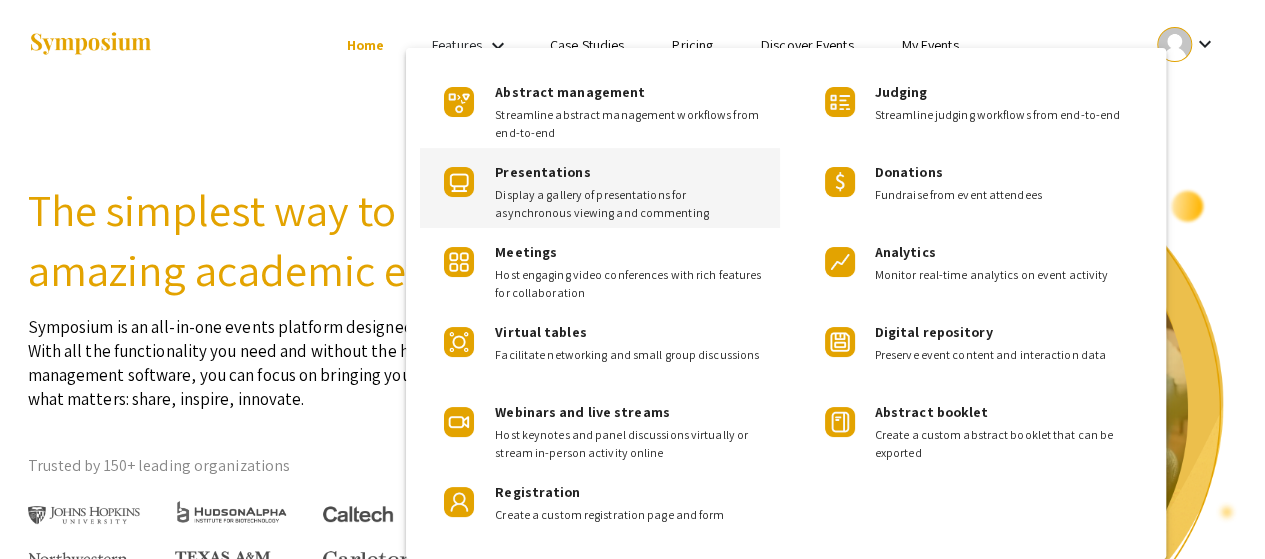 click on "Presentations" at bounding box center (542, 172) 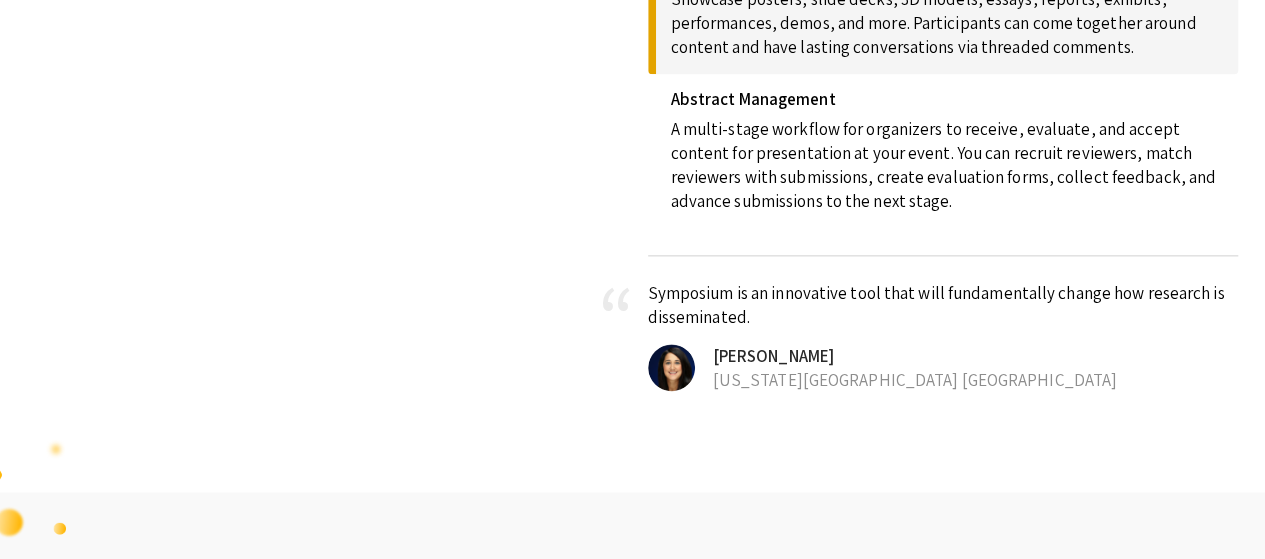 scroll, scrollTop: 1112, scrollLeft: 0, axis: vertical 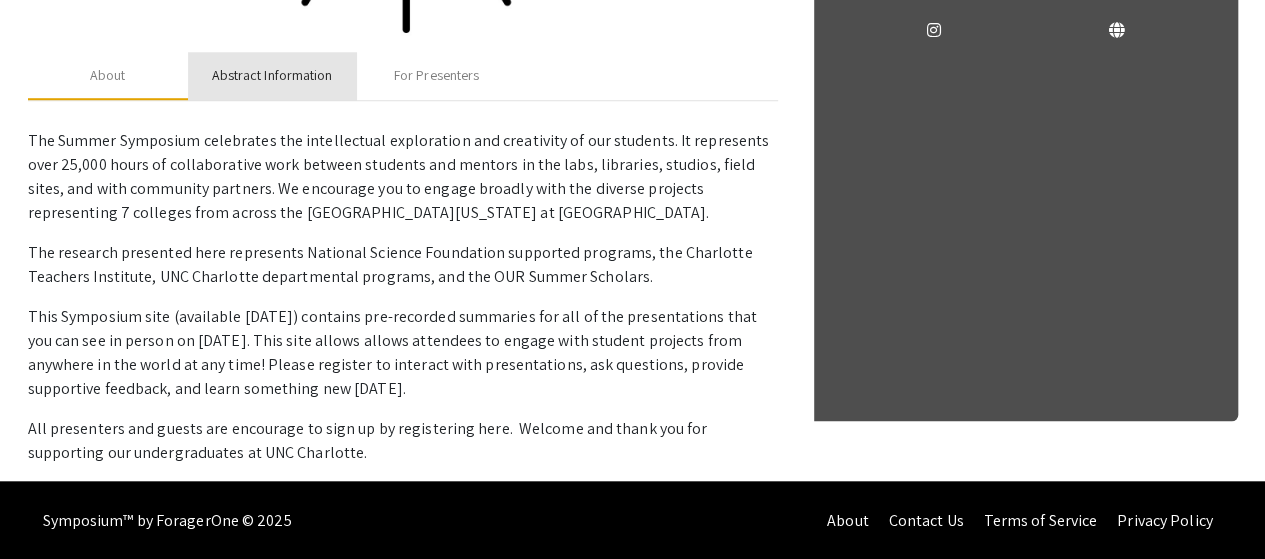 click on "Abstract Information" at bounding box center (272, 75) 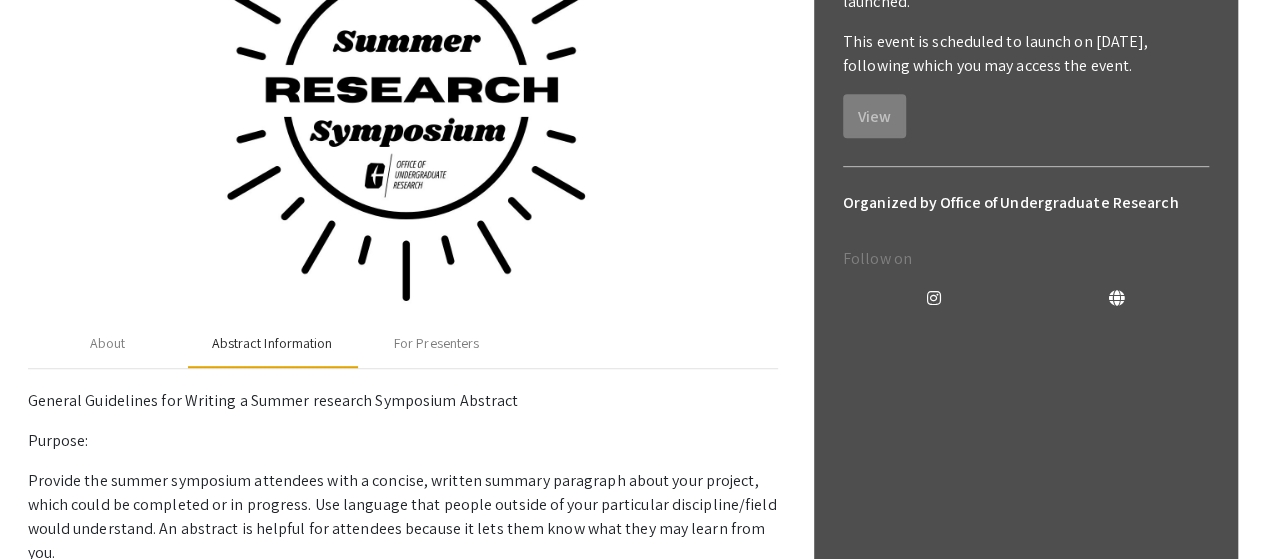 scroll, scrollTop: 452, scrollLeft: 0, axis: vertical 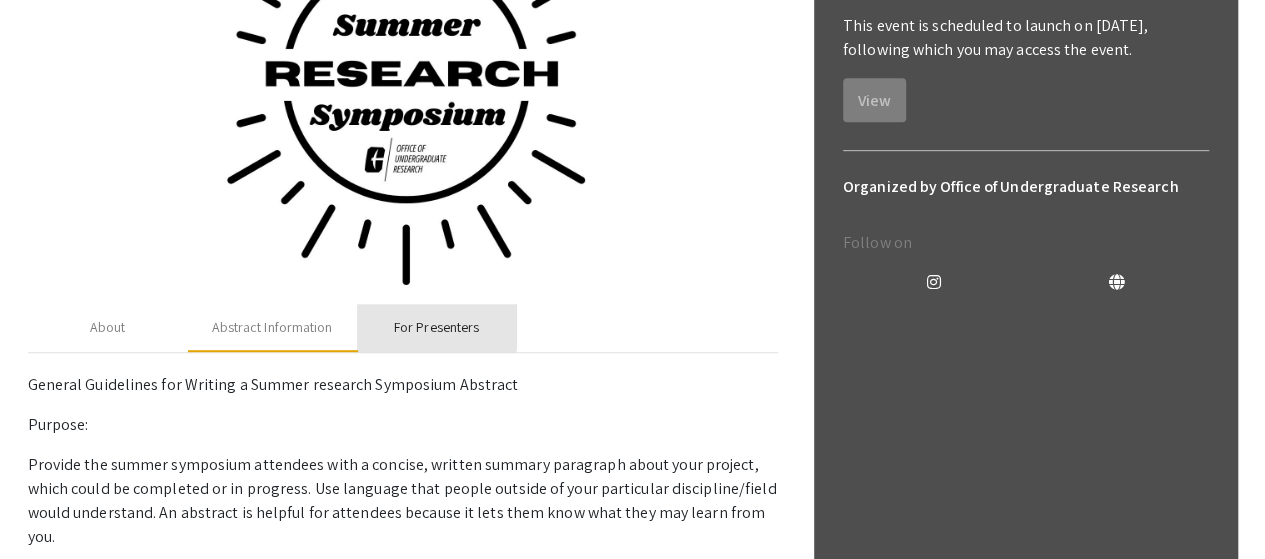 click on "For Presenters" at bounding box center [436, 327] 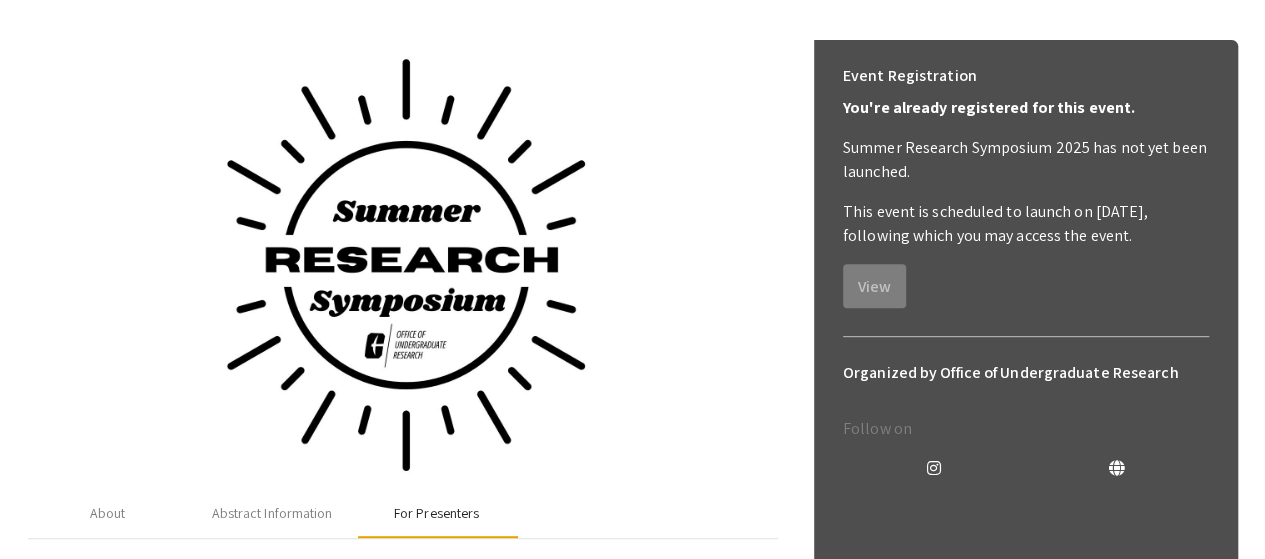 scroll, scrollTop: 0, scrollLeft: 0, axis: both 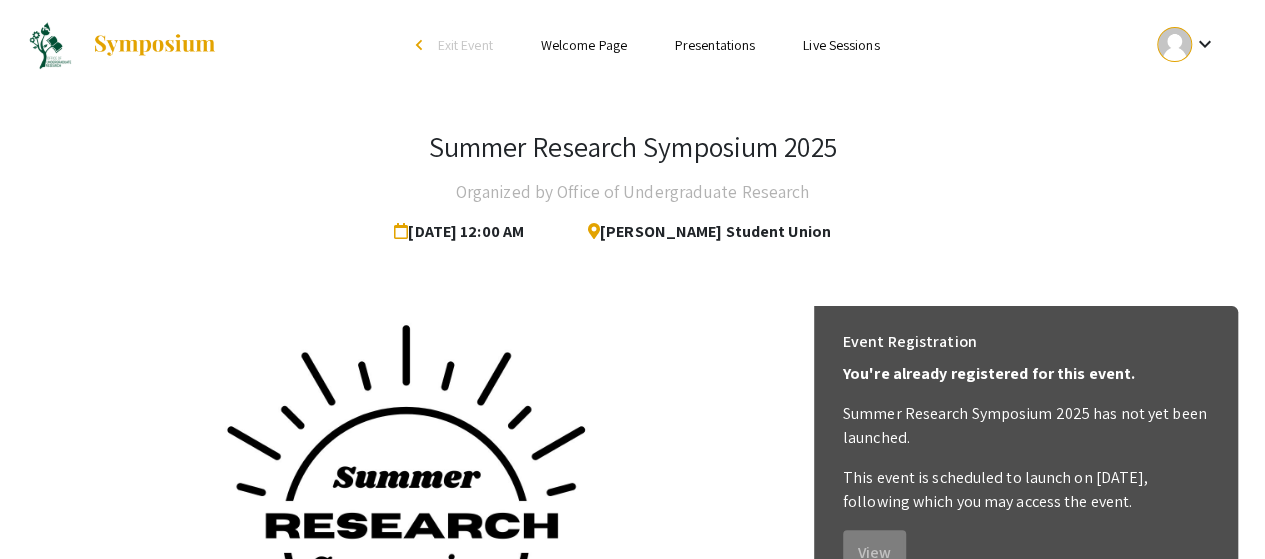 click on "keyboard_arrow_down" at bounding box center (1204, 44) 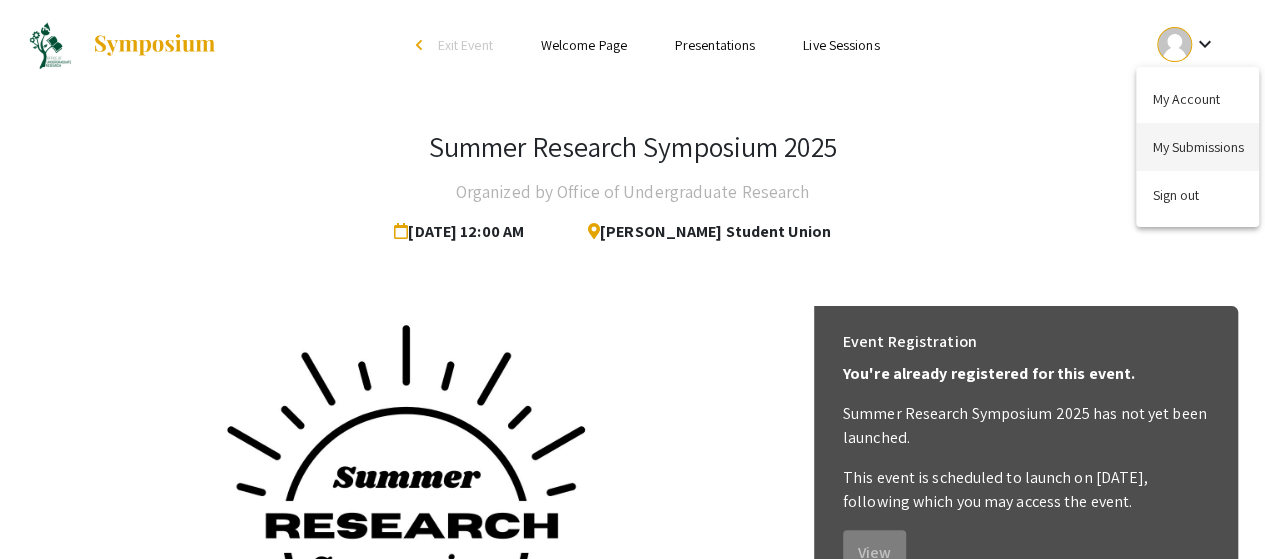 click on "My Submissions" at bounding box center (1197, 147) 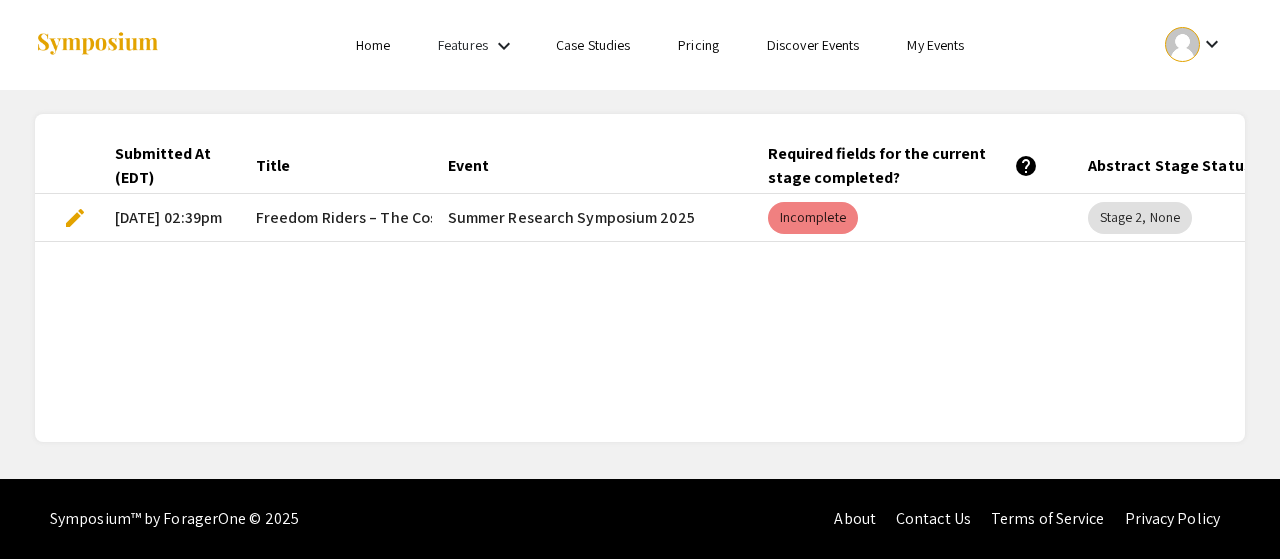 click on "edit" at bounding box center (75, 218) 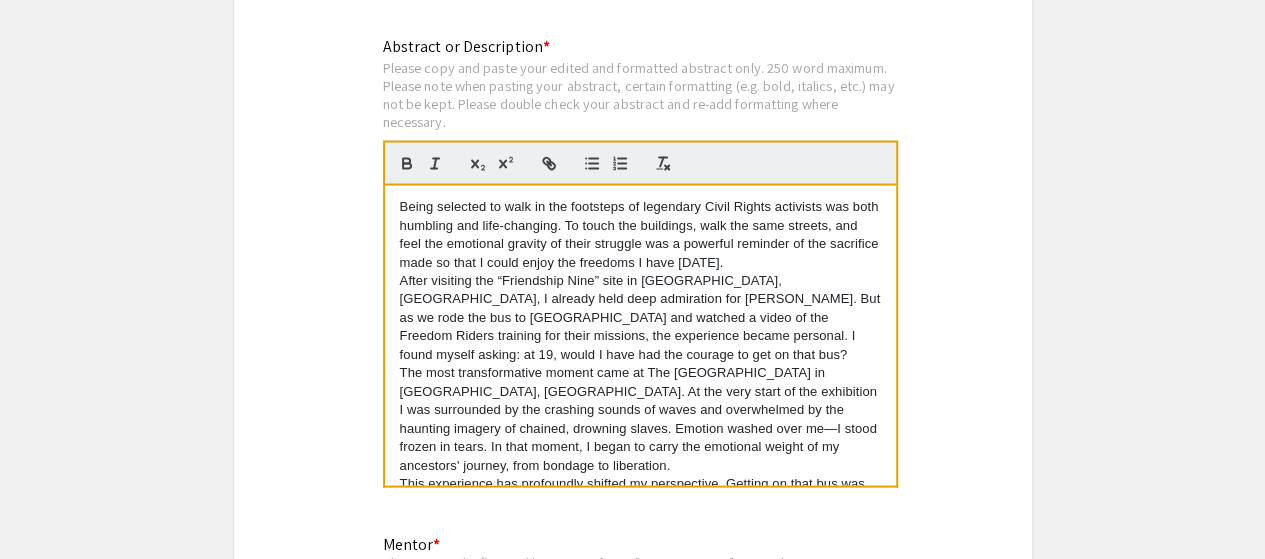scroll, scrollTop: 1800, scrollLeft: 0, axis: vertical 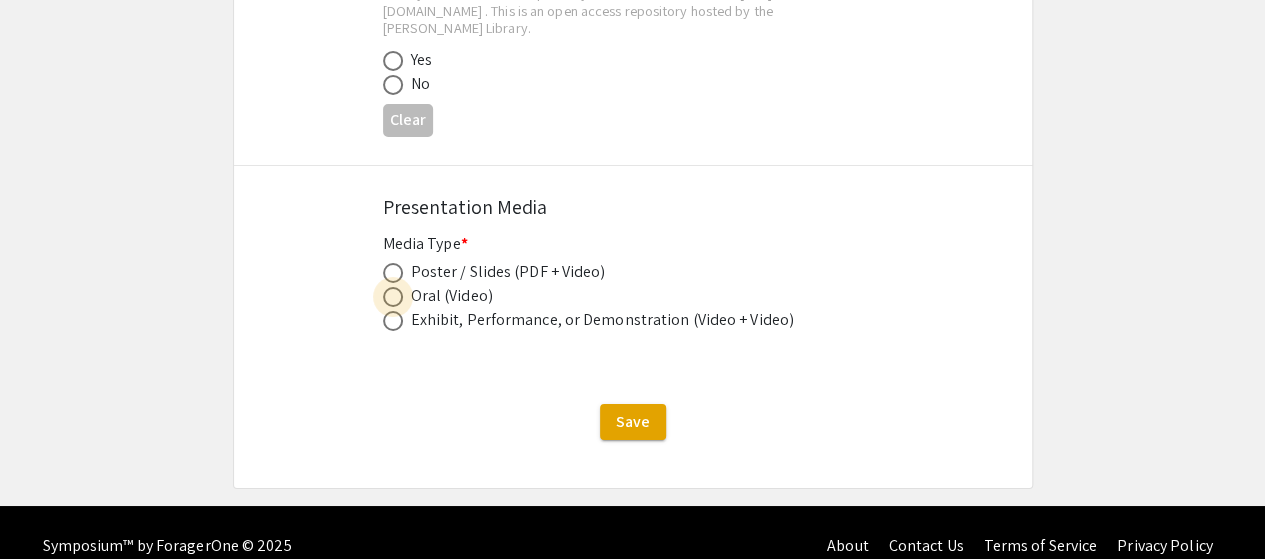 click at bounding box center (393, 297) 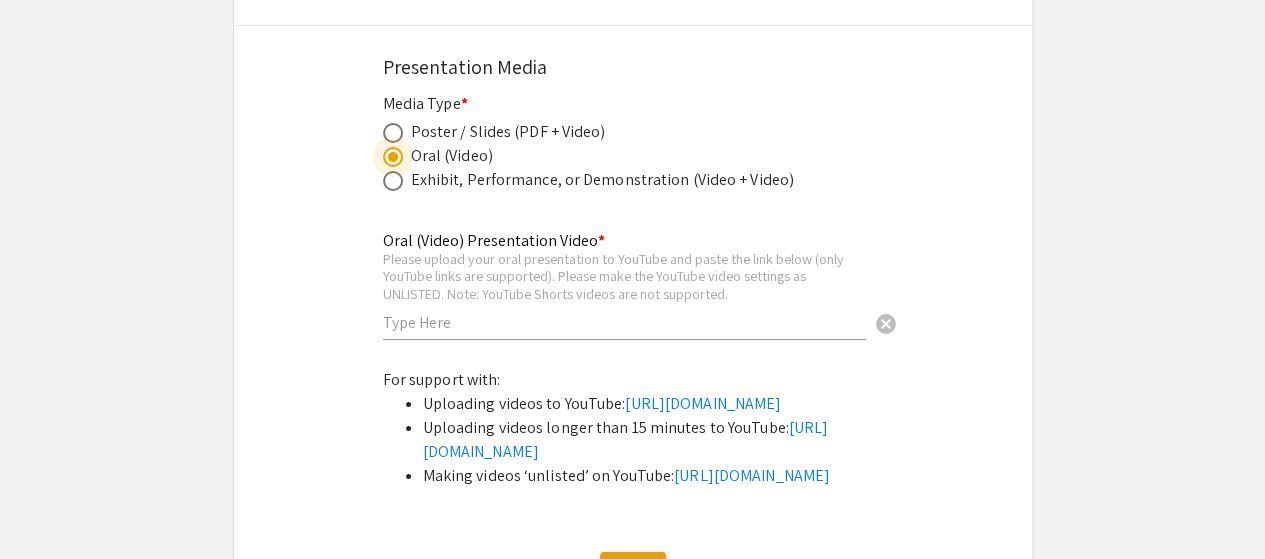scroll, scrollTop: 3672, scrollLeft: 0, axis: vertical 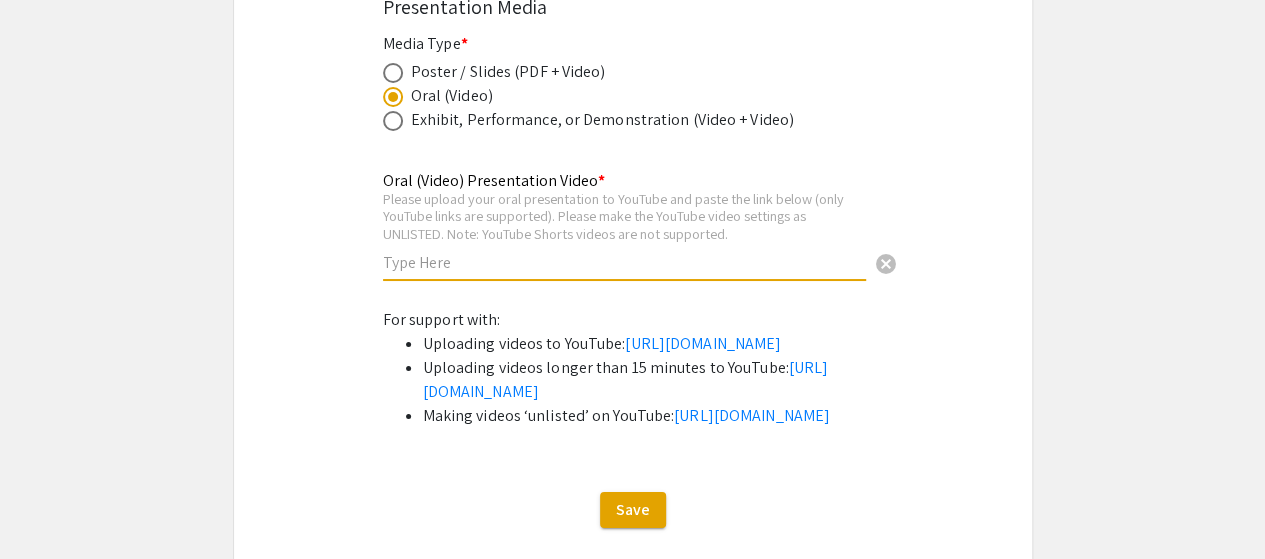 paste on "https://youtu.be/379XANuaGZQ" 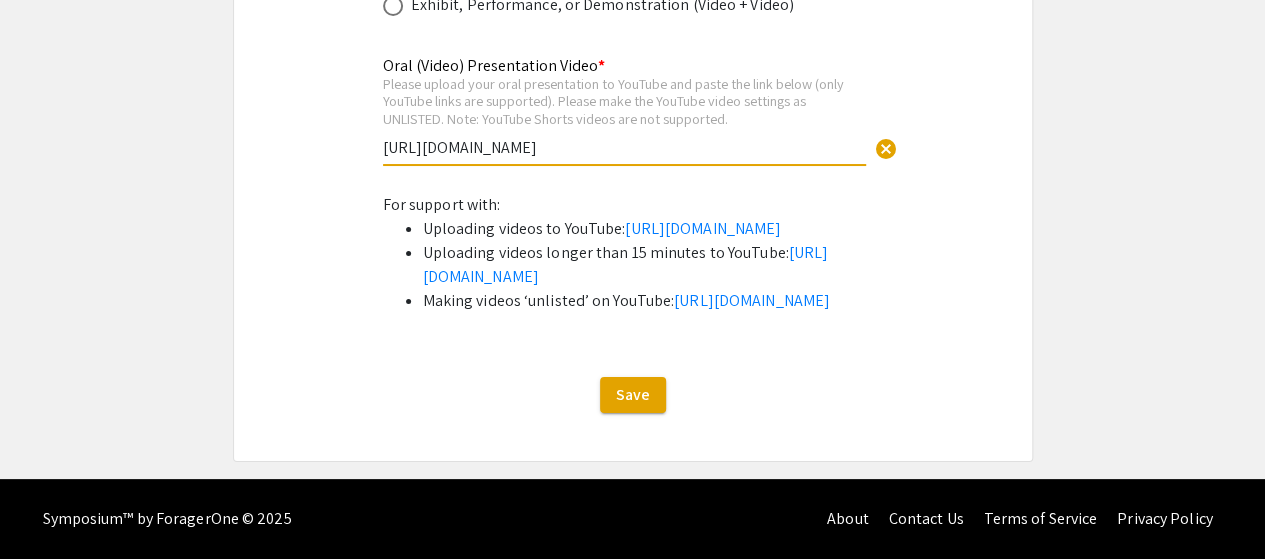 scroll, scrollTop: 3882, scrollLeft: 0, axis: vertical 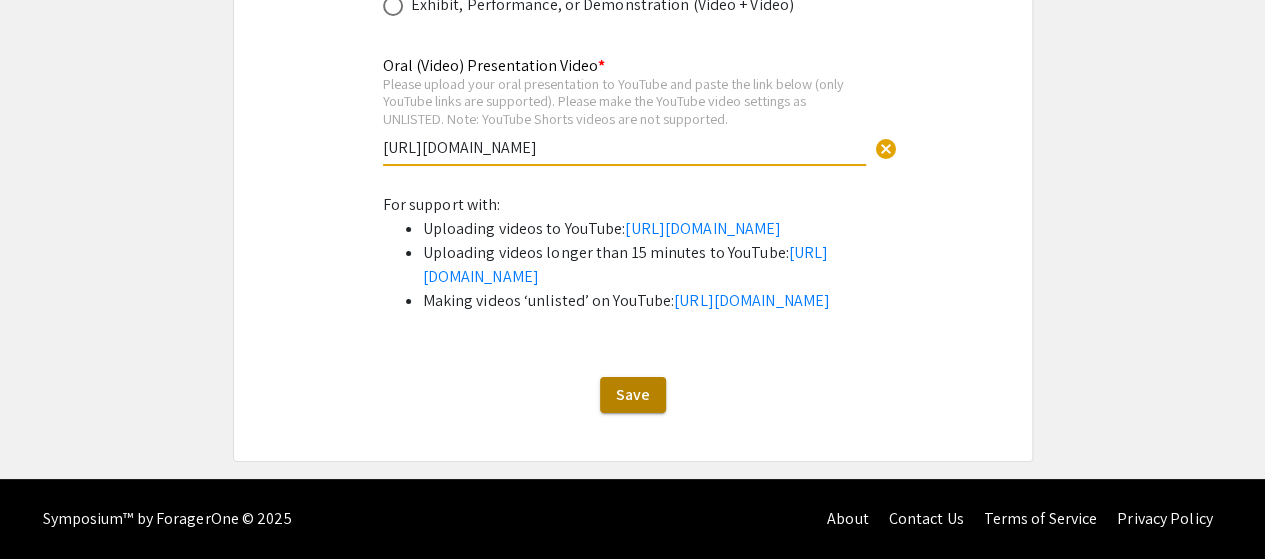 type on "https://youtu.be/379XANuaGZQ" 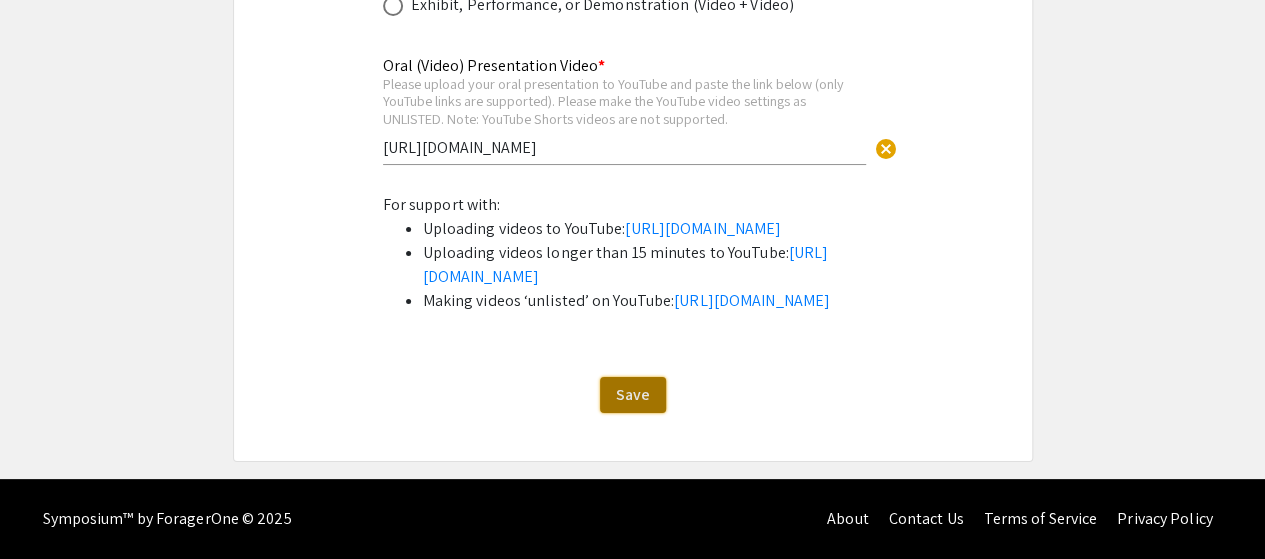 click on "Save" 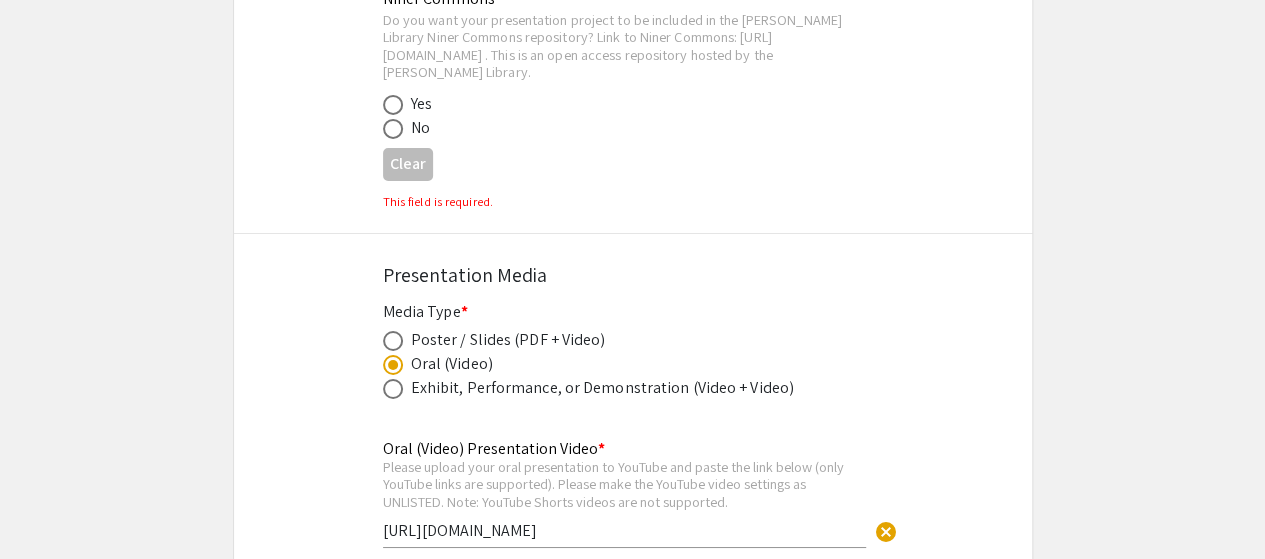 scroll, scrollTop: 3492, scrollLeft: 0, axis: vertical 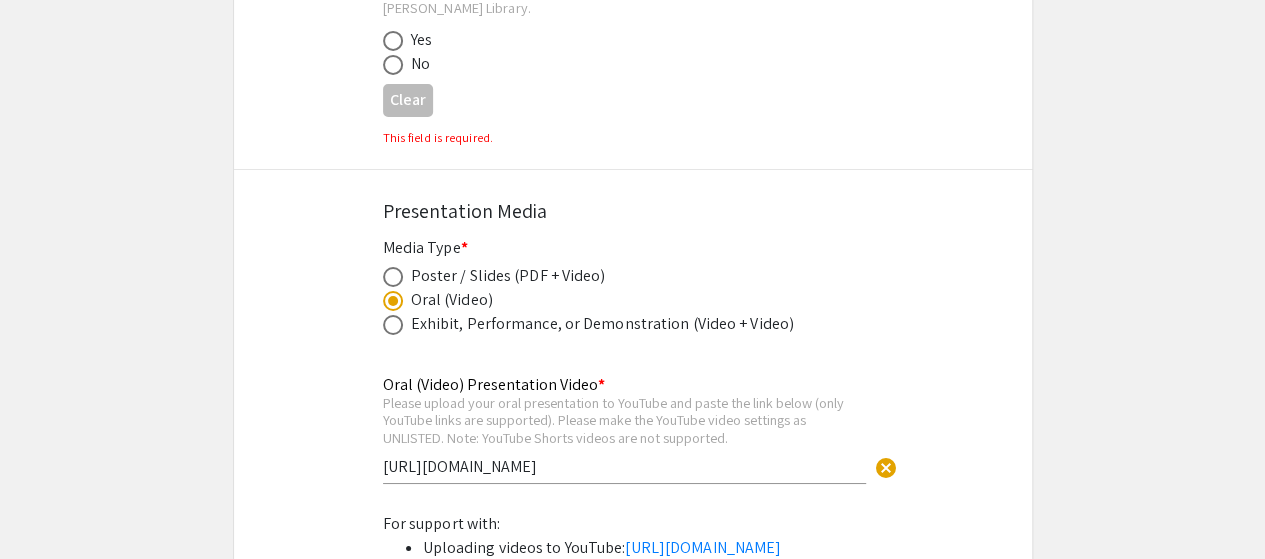 click at bounding box center (393, 277) 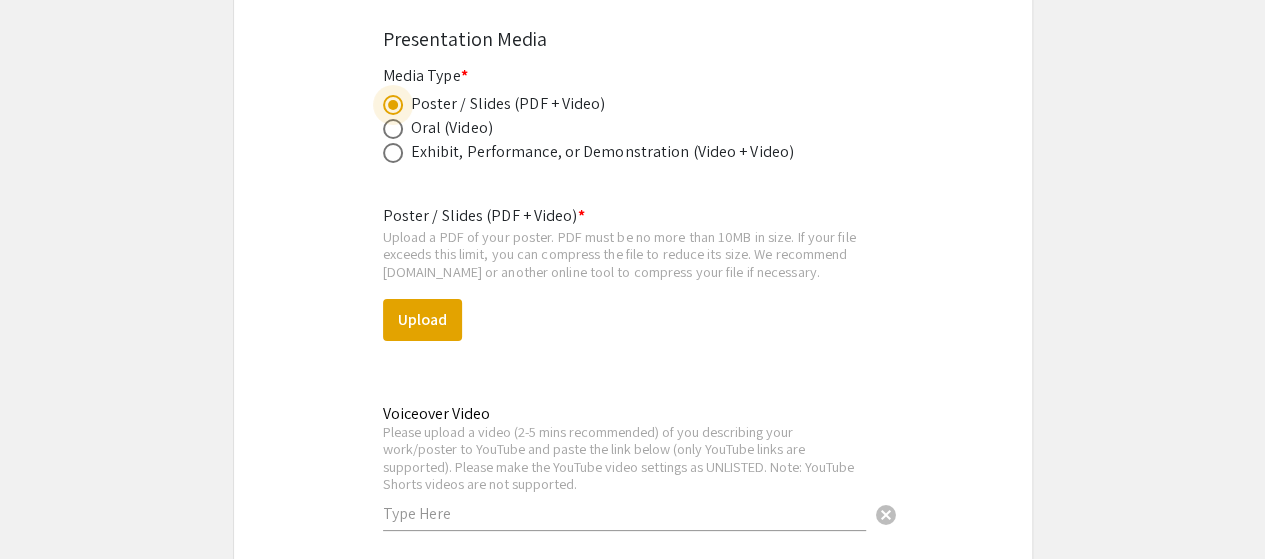 scroll, scrollTop: 3692, scrollLeft: 0, axis: vertical 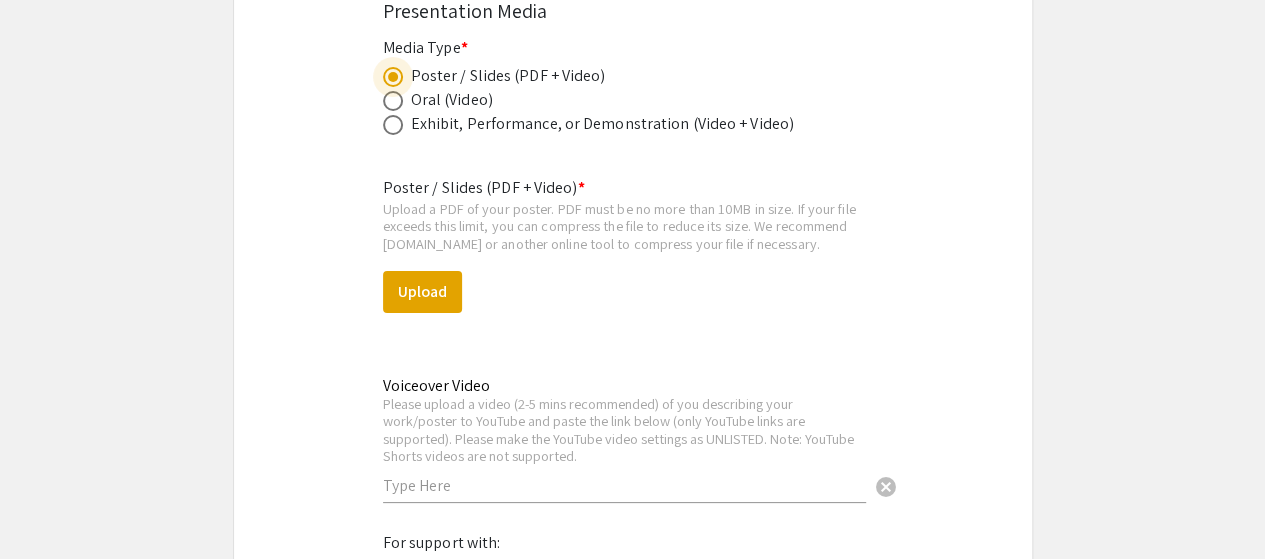 click at bounding box center (393, 101) 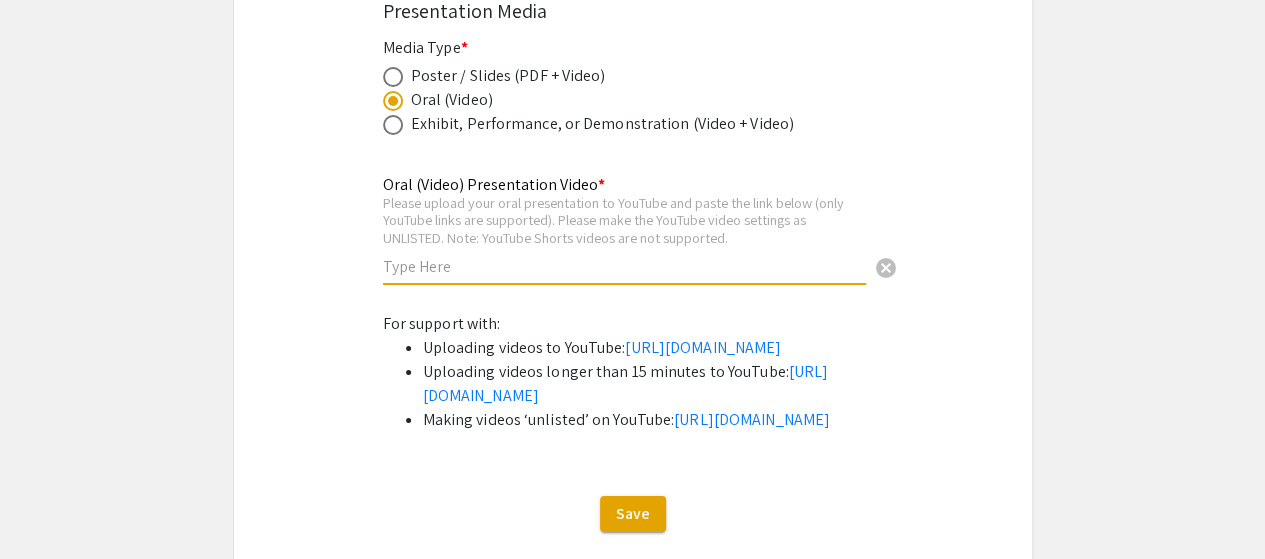 paste on "https://youtu.be/379XANuaGZQ" 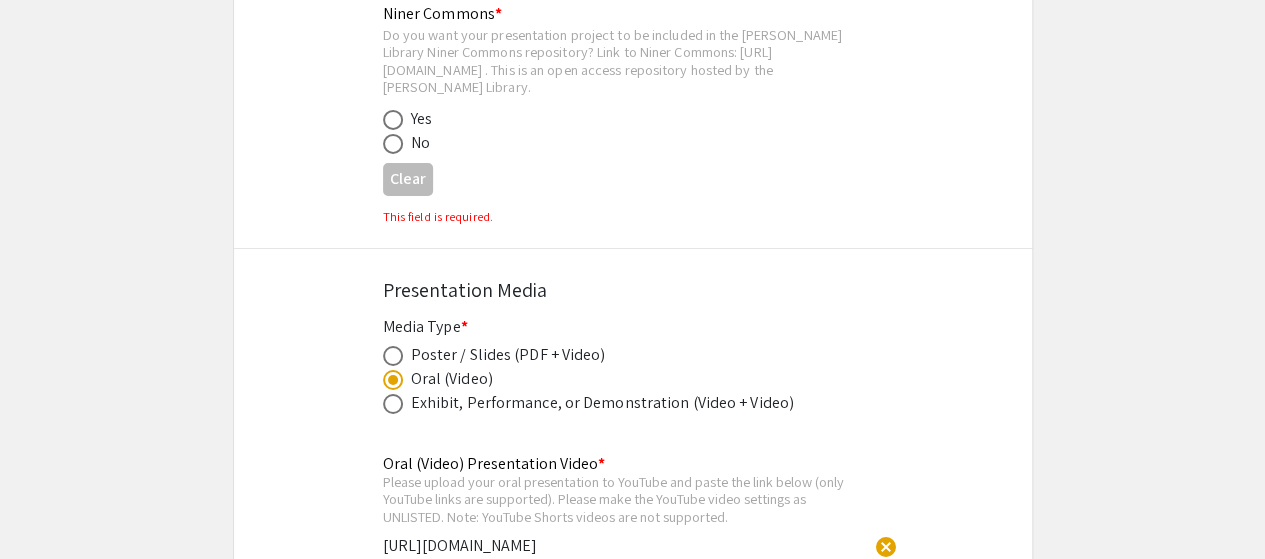 scroll, scrollTop: 3406, scrollLeft: 0, axis: vertical 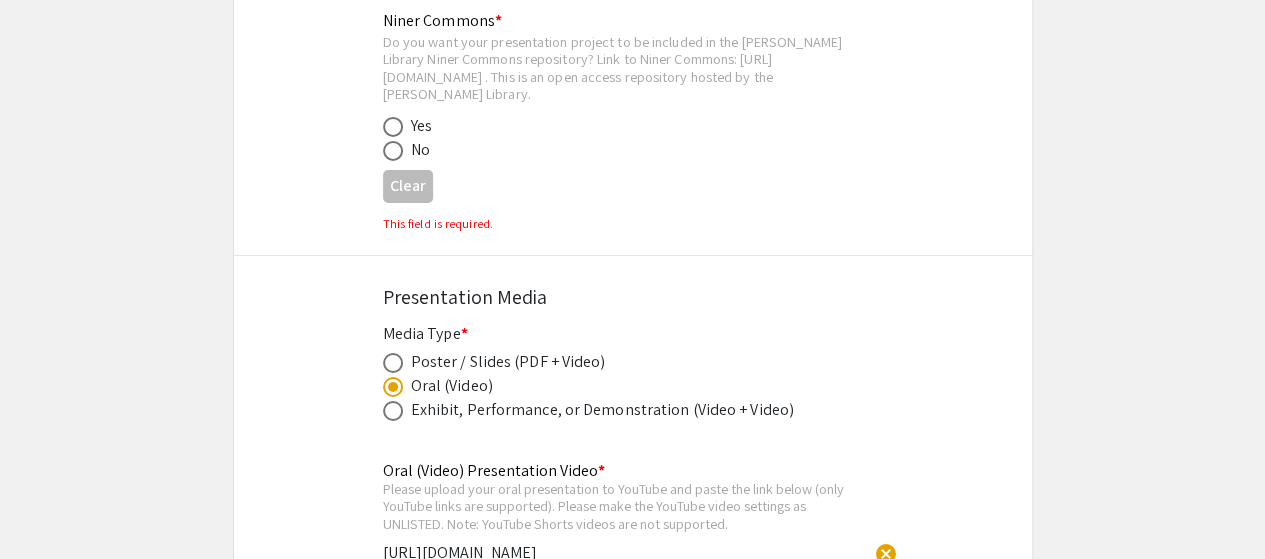 type on "https://youtu.be/379XANuaGZQ" 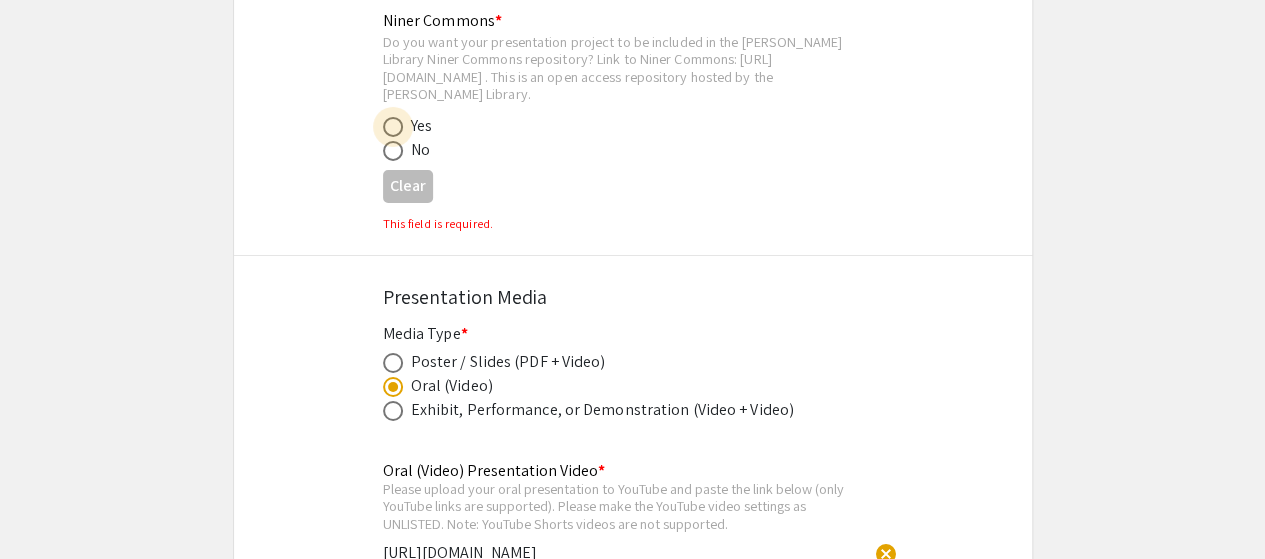 click at bounding box center [393, 127] 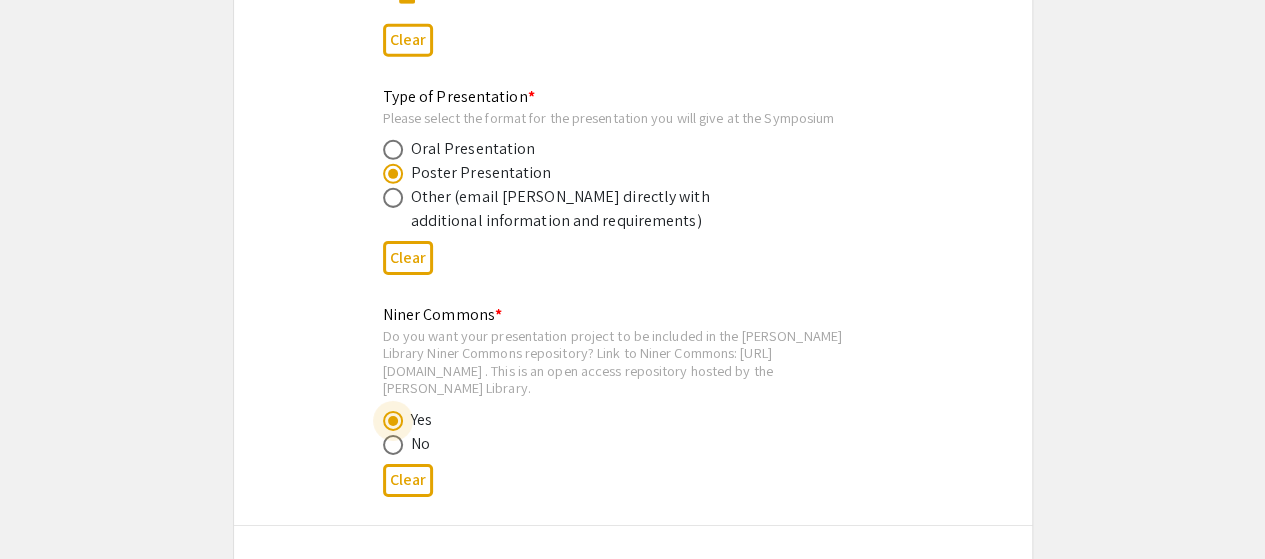 scroll, scrollTop: 3082, scrollLeft: 0, axis: vertical 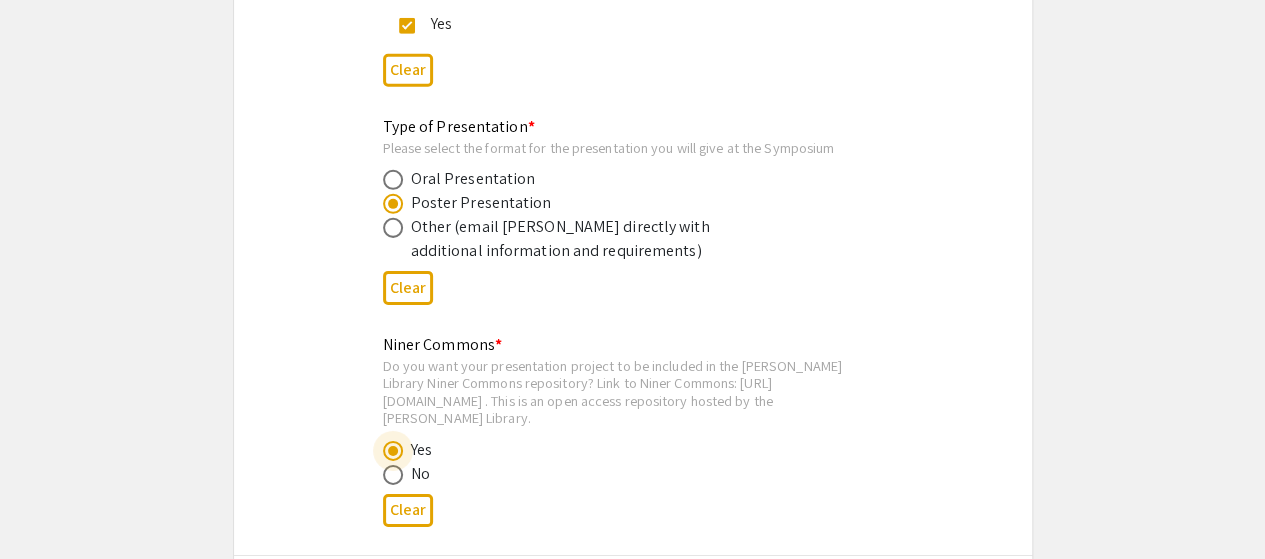 click at bounding box center [393, 475] 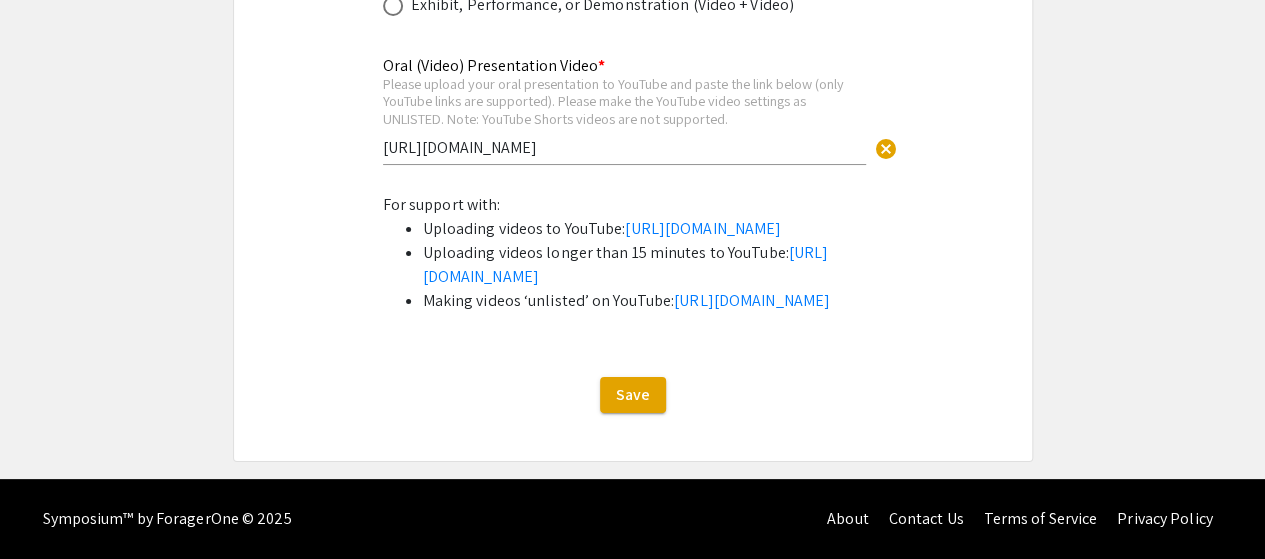 scroll, scrollTop: 3882, scrollLeft: 0, axis: vertical 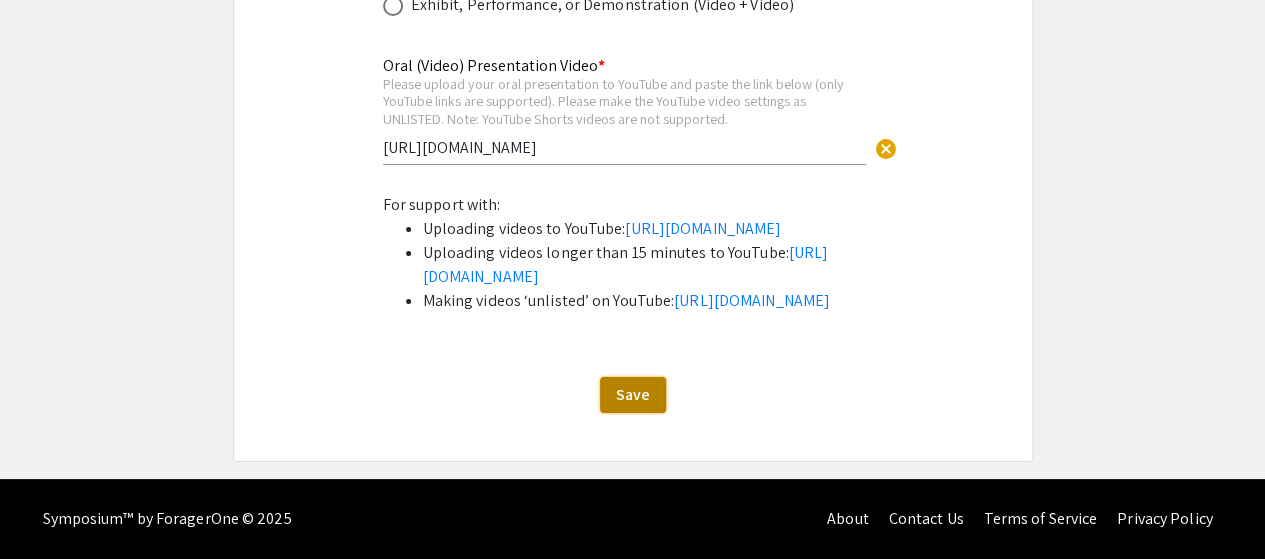 click on "Save" 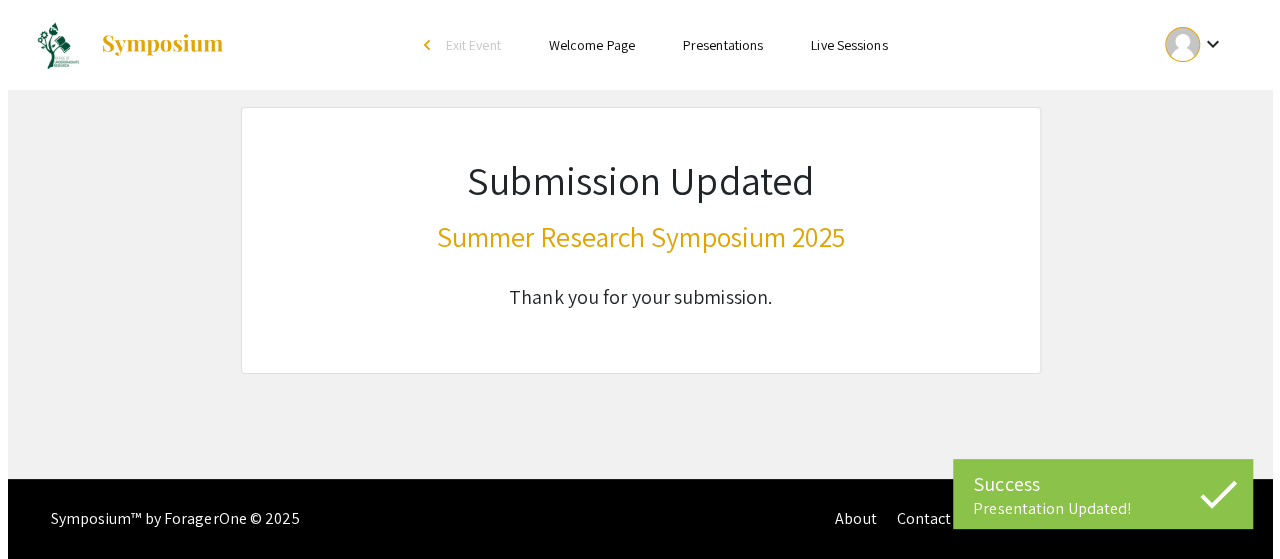 scroll, scrollTop: 0, scrollLeft: 0, axis: both 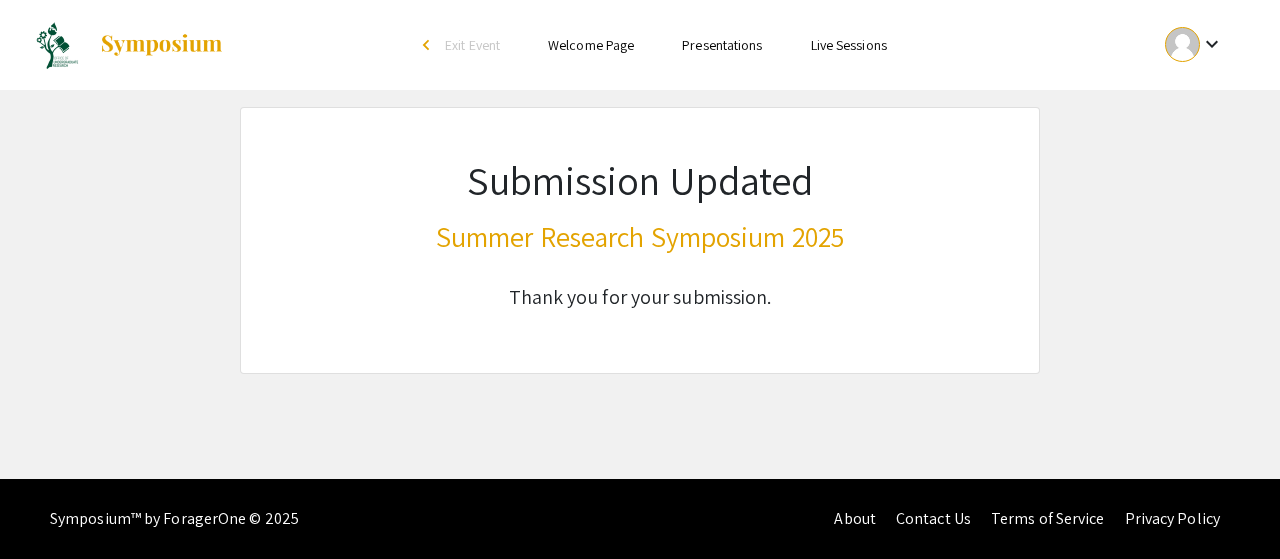 click on "keyboard_arrow_down" at bounding box center [1212, 44] 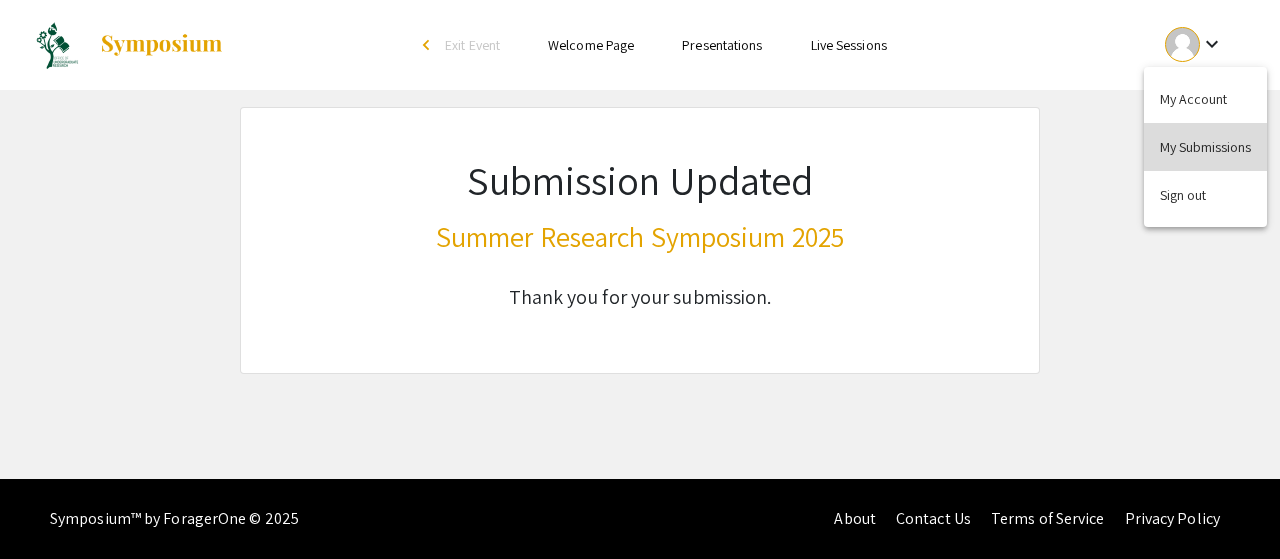click on "My Submissions" at bounding box center [1205, 147] 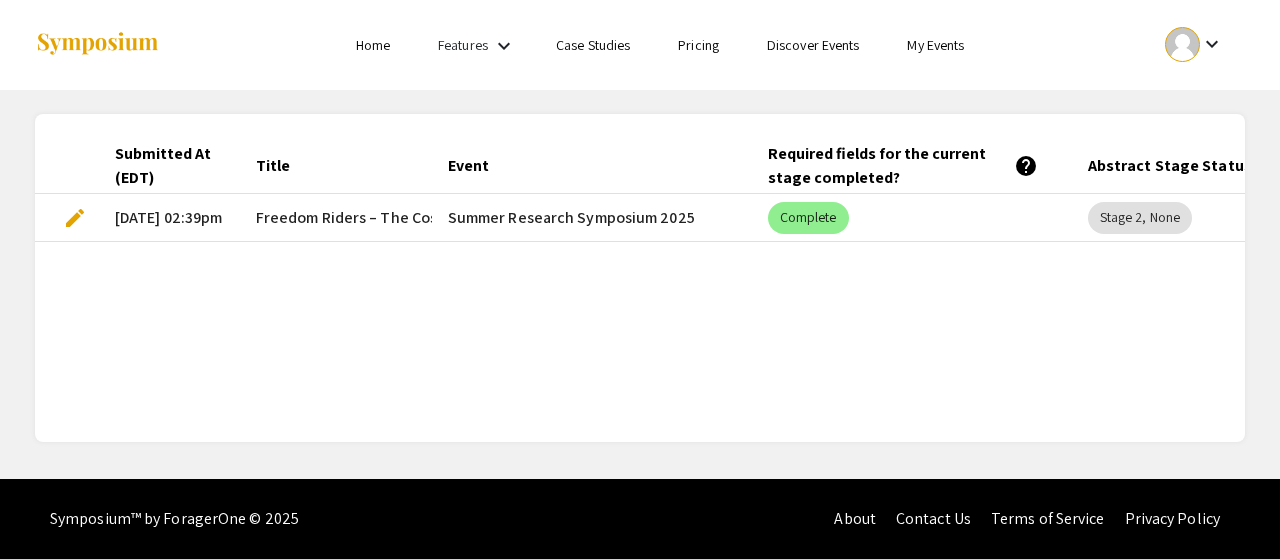 scroll, scrollTop: 0, scrollLeft: 146, axis: horizontal 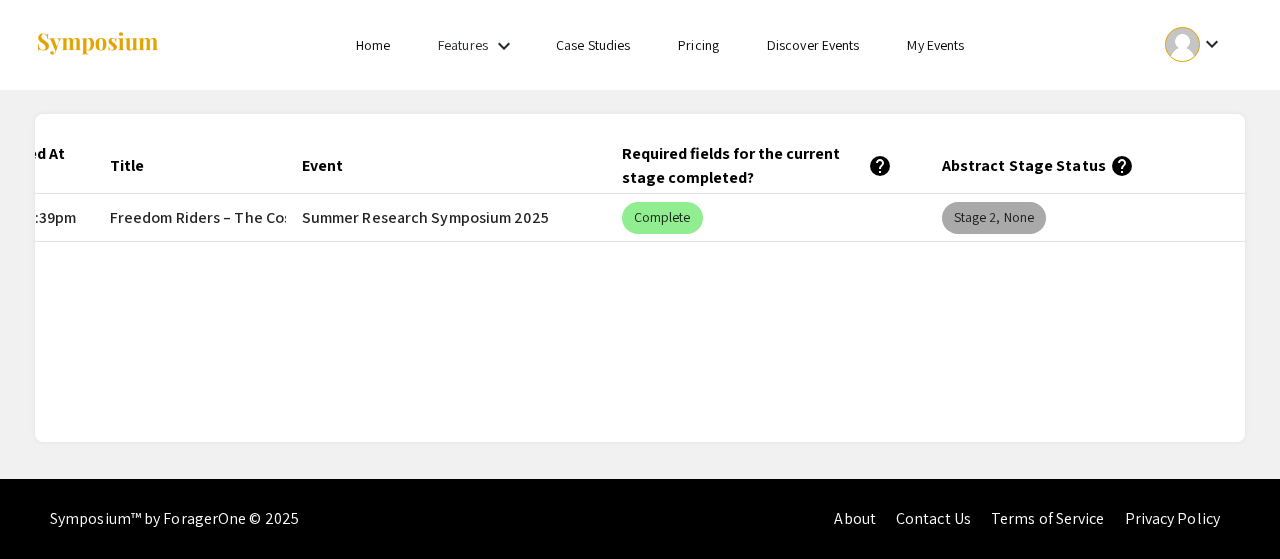 click on "Stage 2, None" at bounding box center (994, 218) 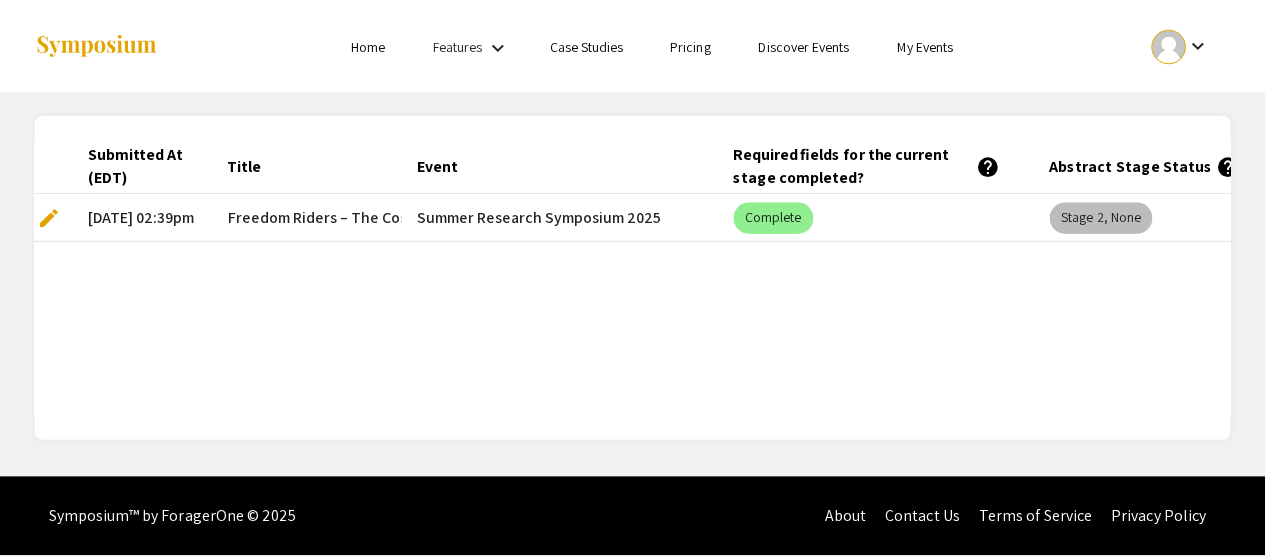 scroll, scrollTop: 0, scrollLeft: 0, axis: both 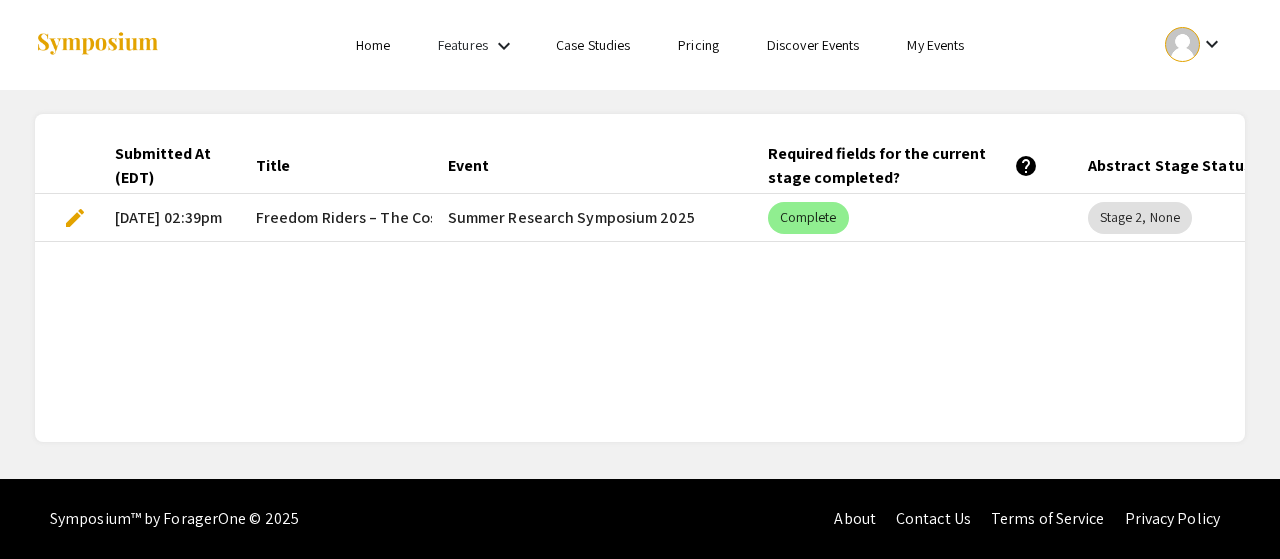 click on "edit" at bounding box center [75, 218] 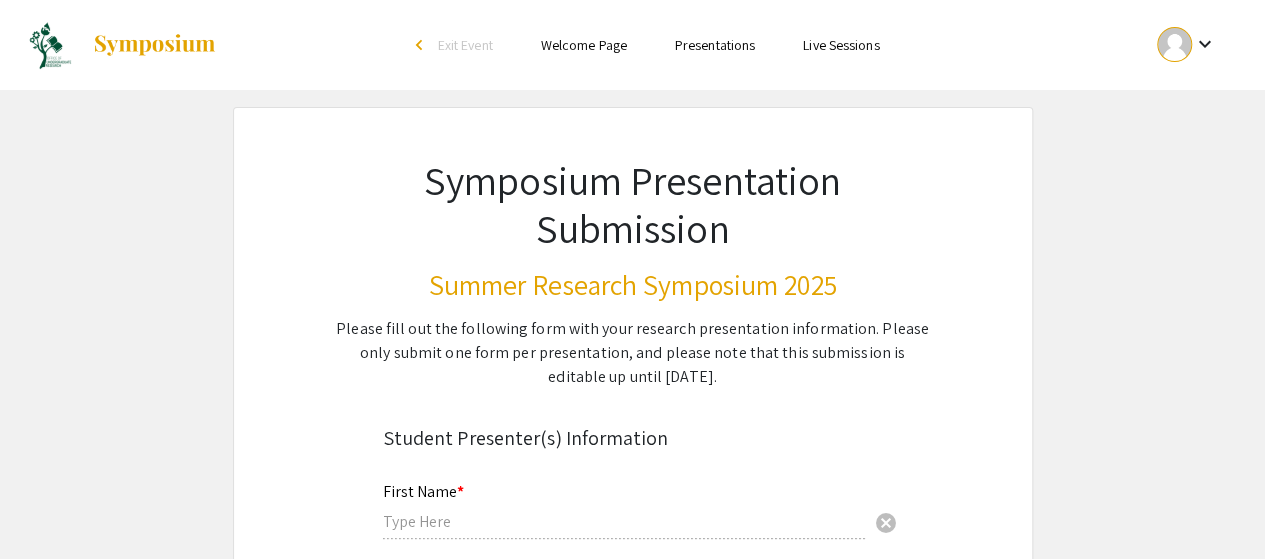 type on "[PERSON_NAME]" 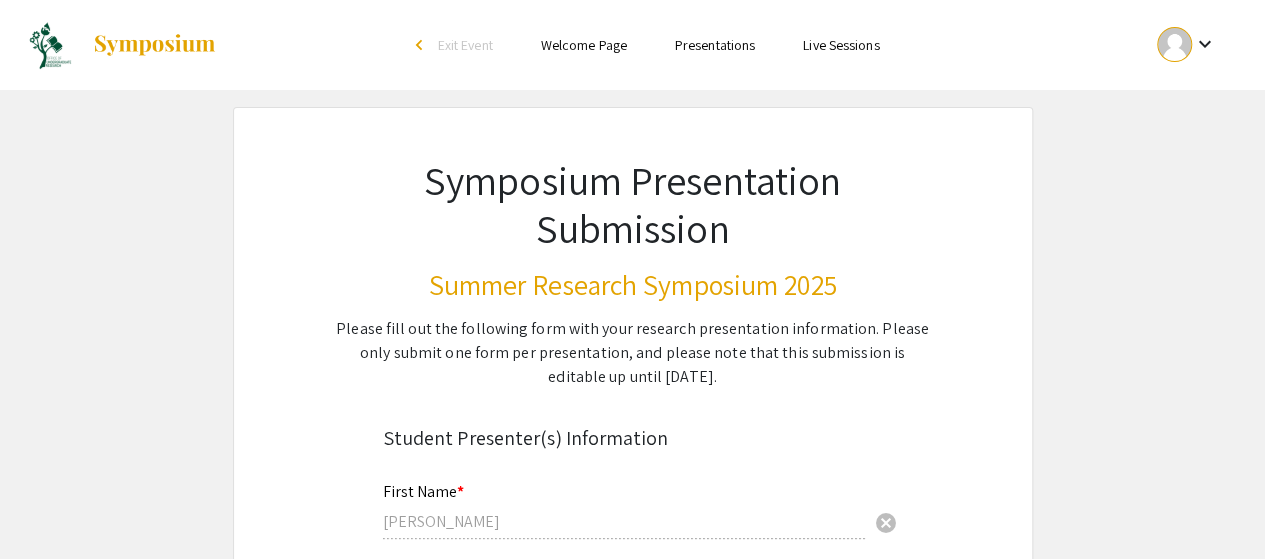 radio on "true" 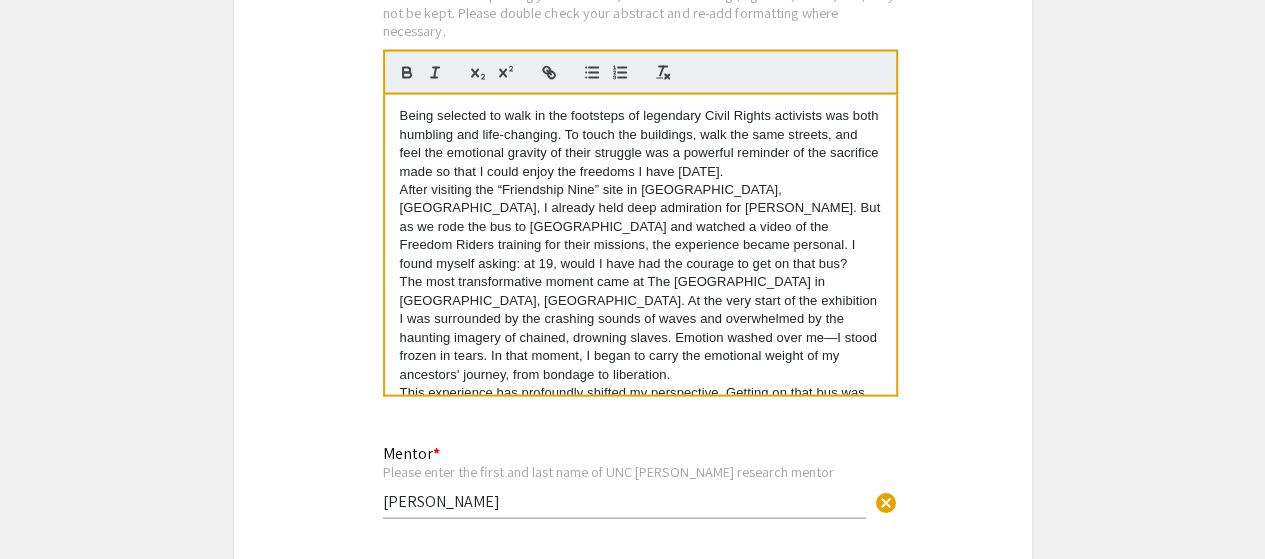 scroll, scrollTop: 1900, scrollLeft: 0, axis: vertical 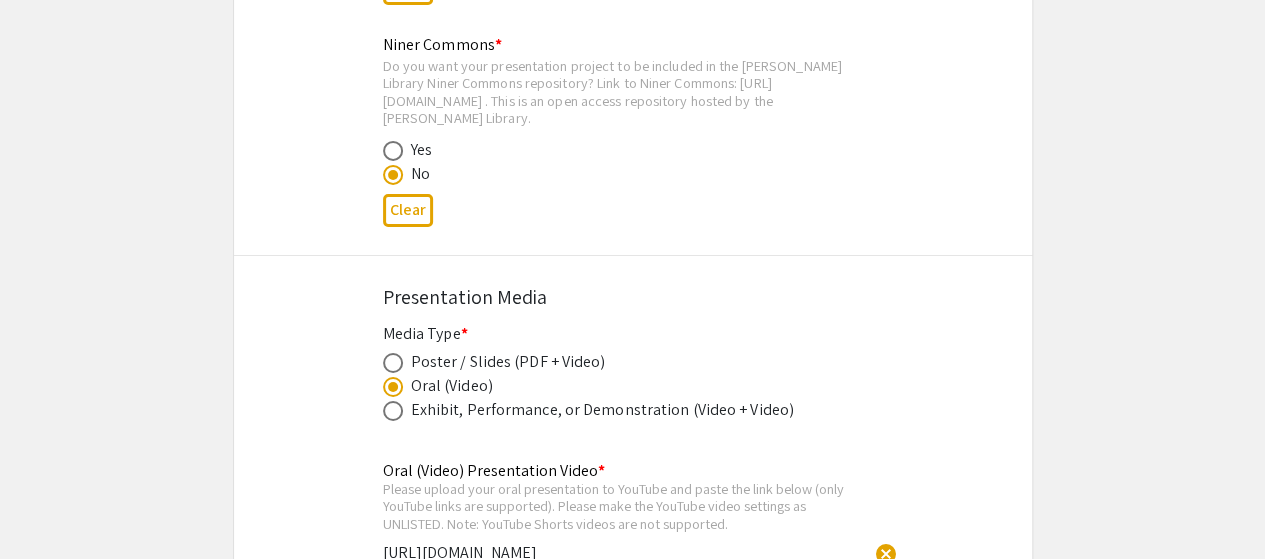 click at bounding box center [393, 363] 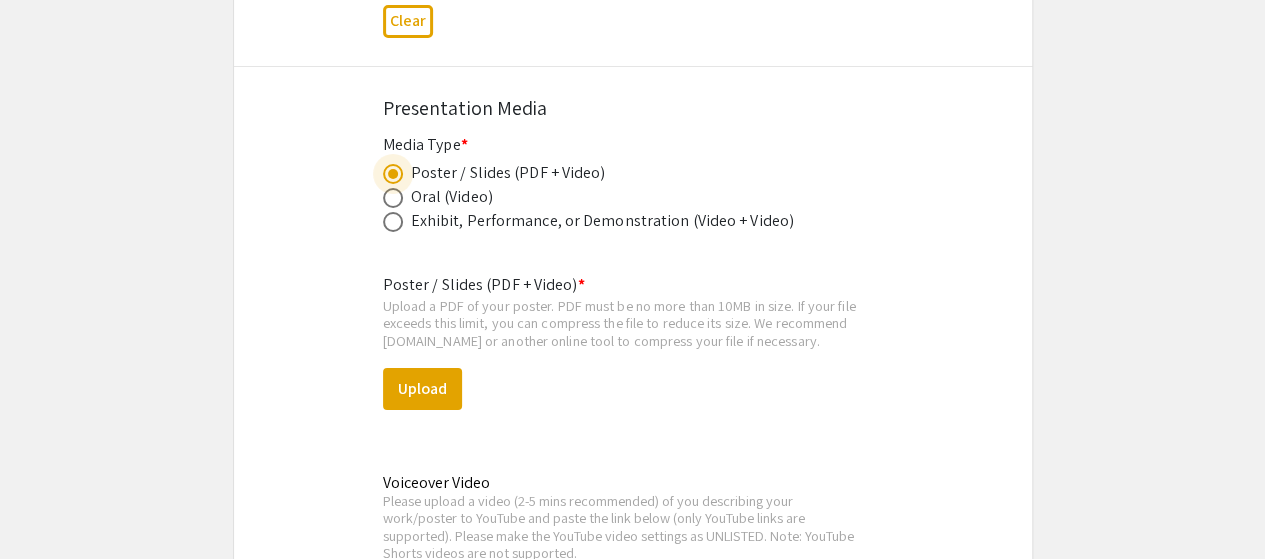 scroll, scrollTop: 3582, scrollLeft: 0, axis: vertical 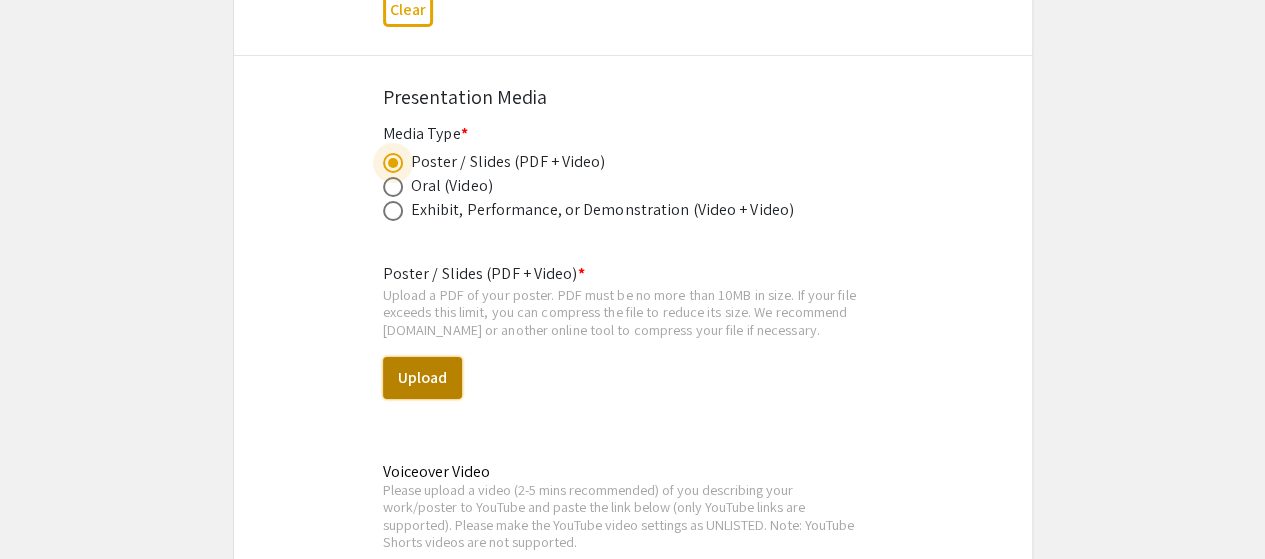 click on "Upload" at bounding box center [422, 378] 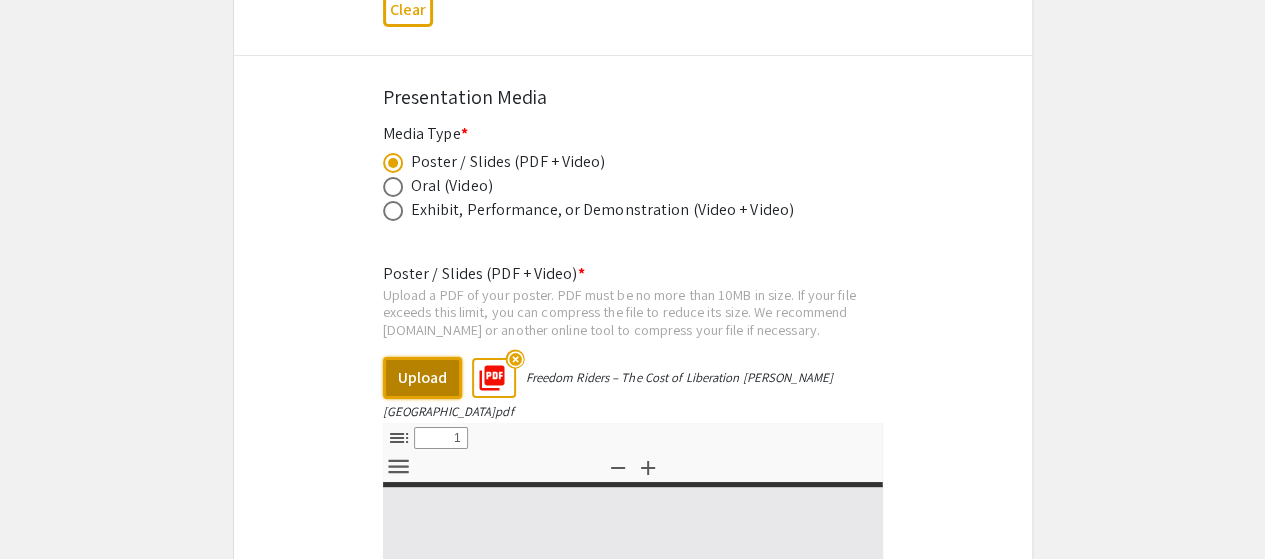 select on "custom" 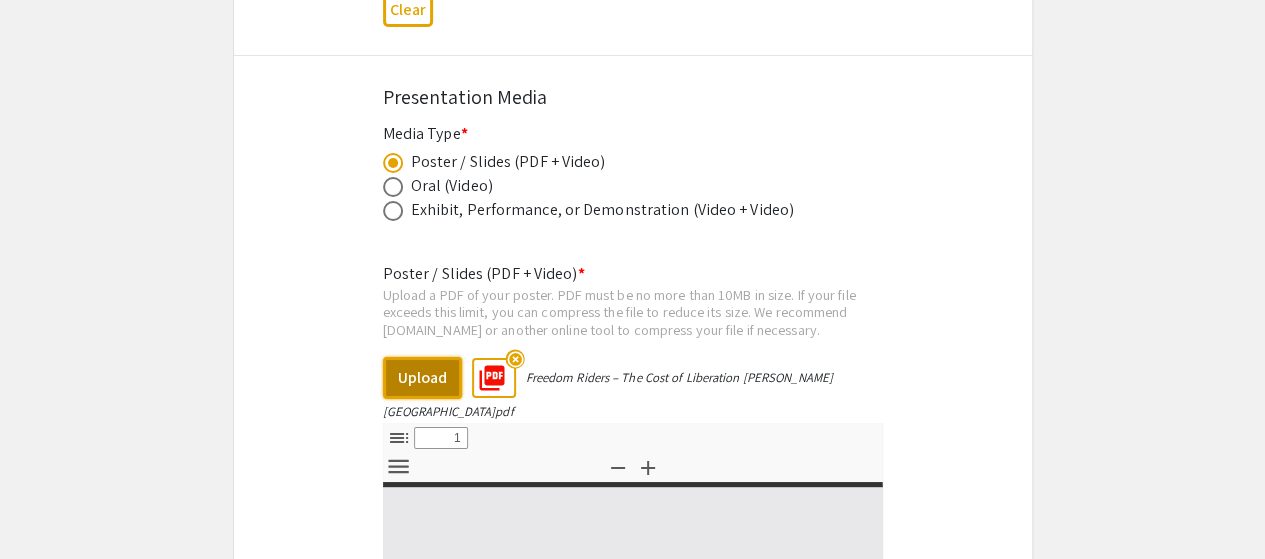 type on "0" 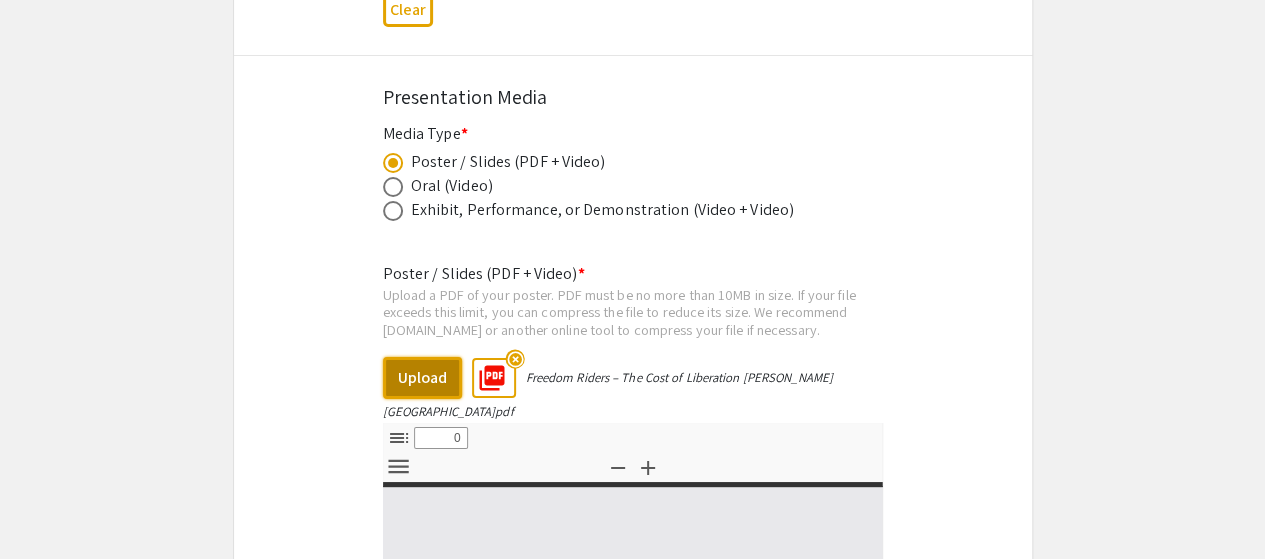 select on "custom" 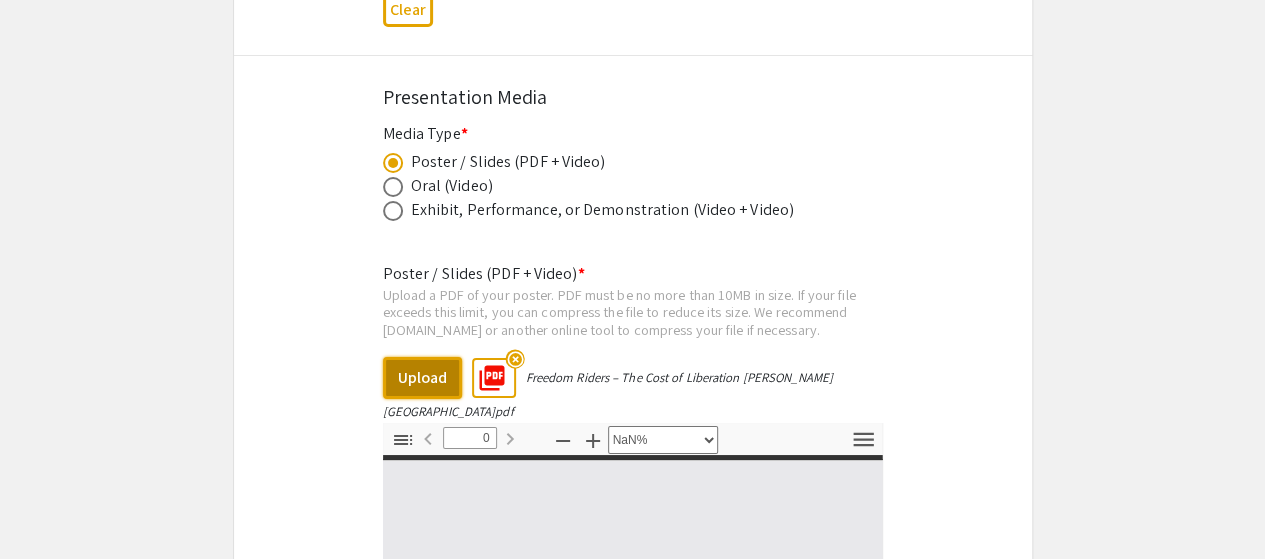 type on "1" 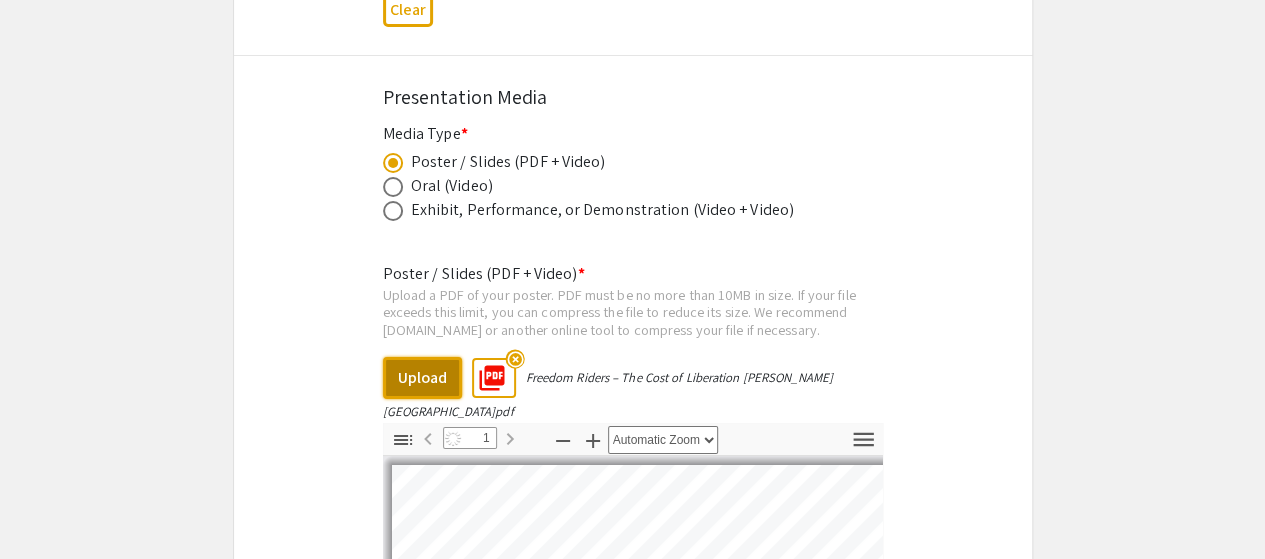 select on "auto" 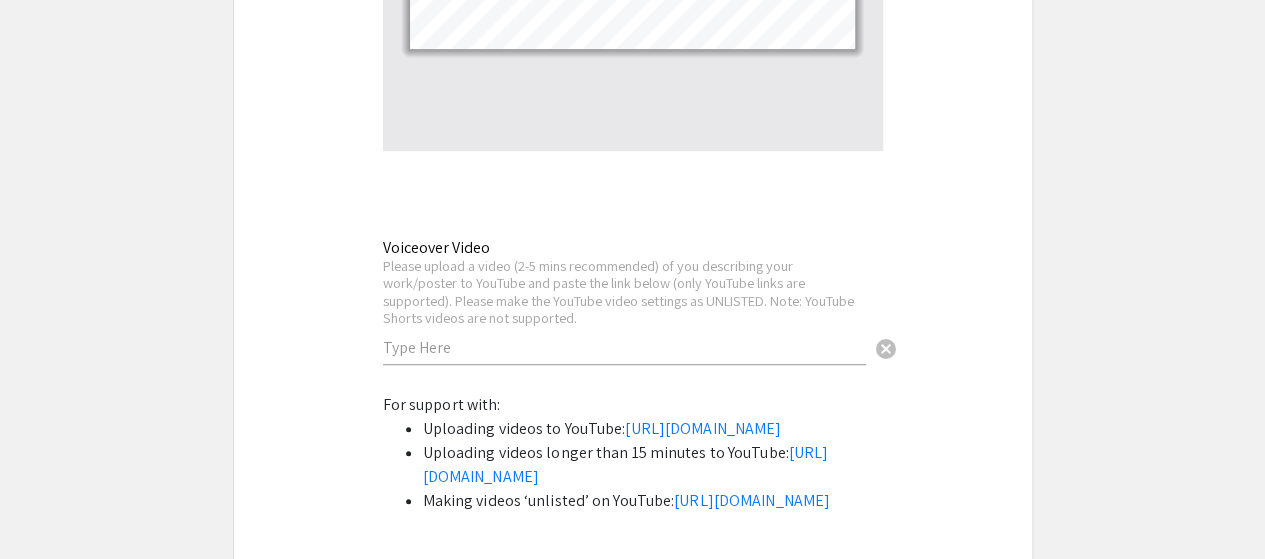 scroll, scrollTop: 4348, scrollLeft: 0, axis: vertical 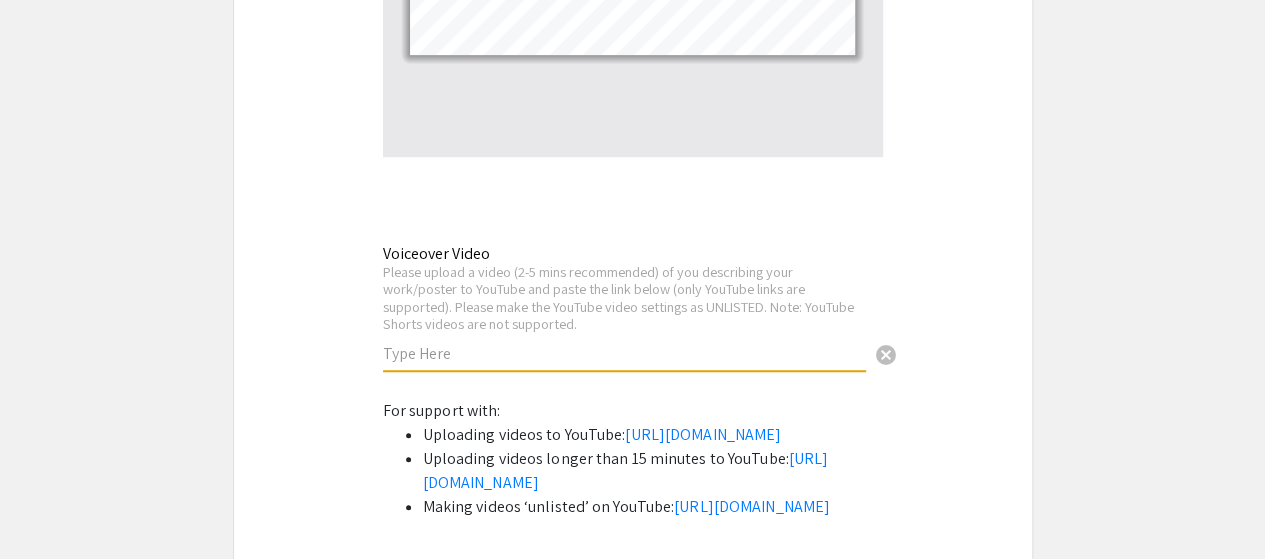 paste on "https://youtu.be/379XANuaGZQ" 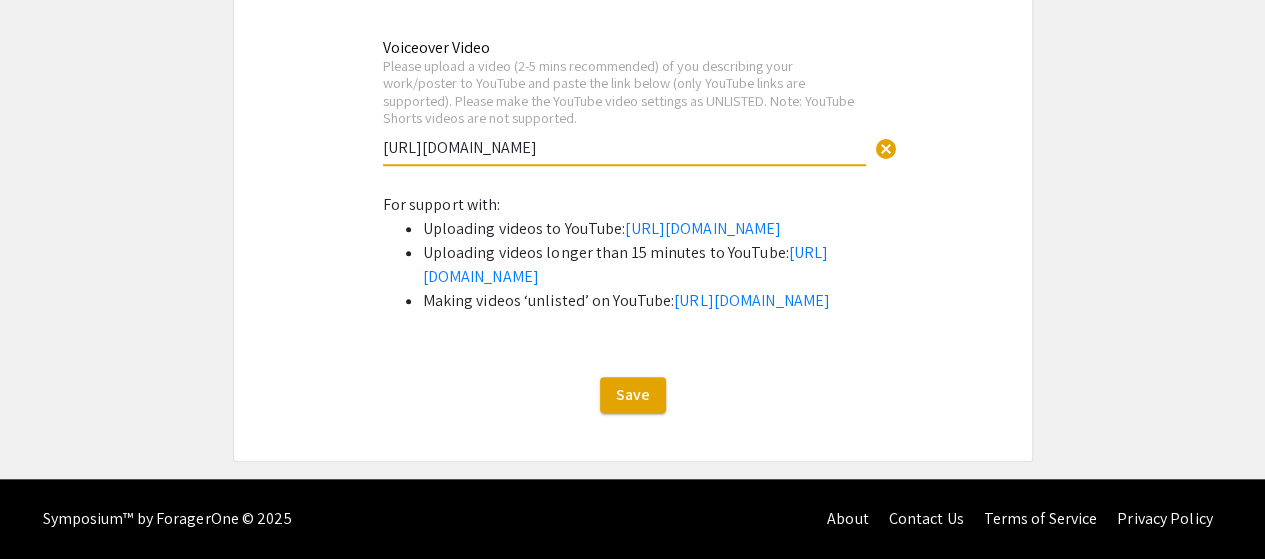 scroll, scrollTop: 4648, scrollLeft: 0, axis: vertical 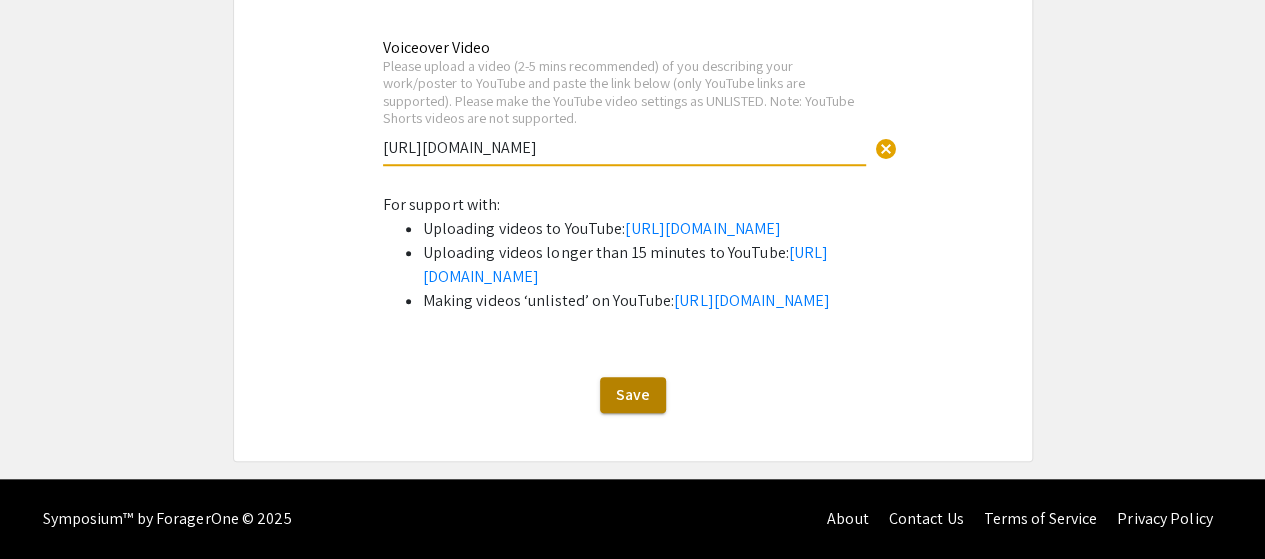 type on "https://youtu.be/379XANuaGZQ" 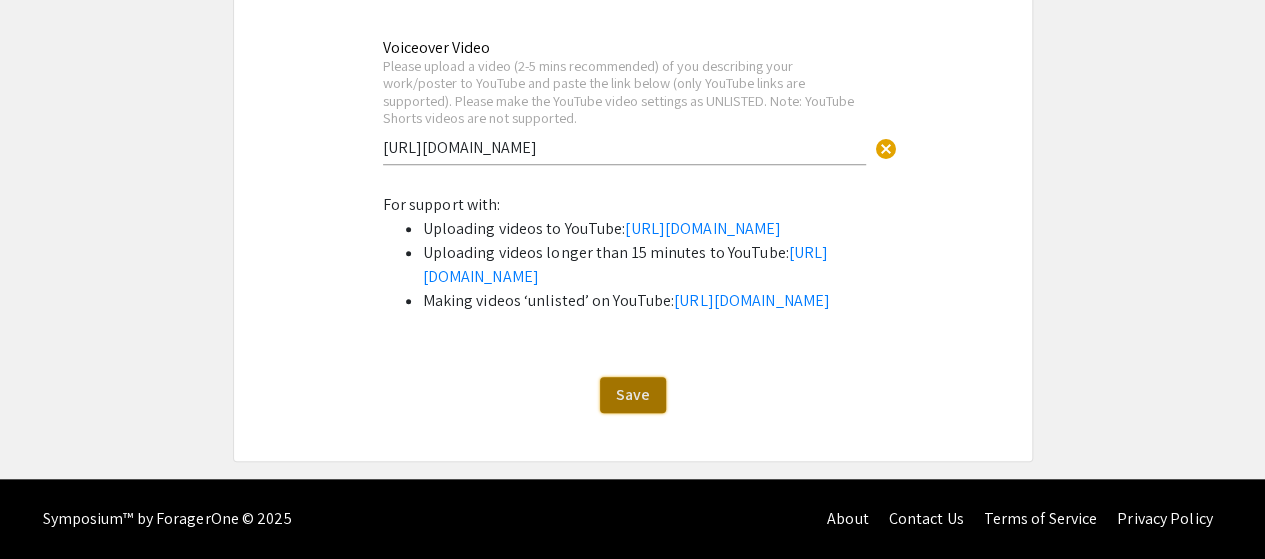 click on "Save" 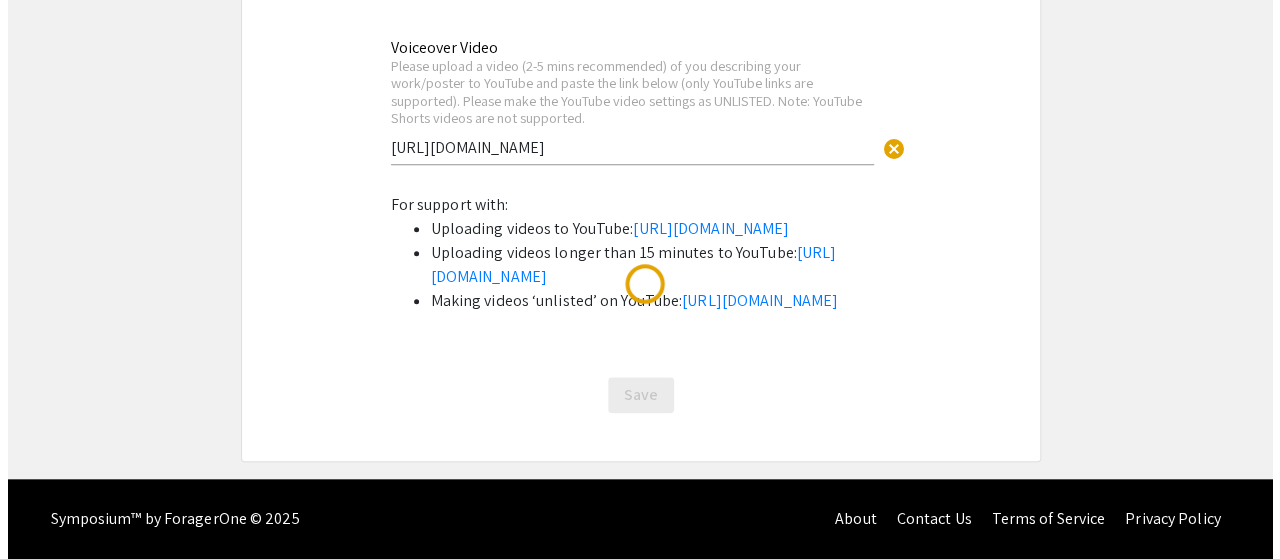 scroll, scrollTop: 0, scrollLeft: 0, axis: both 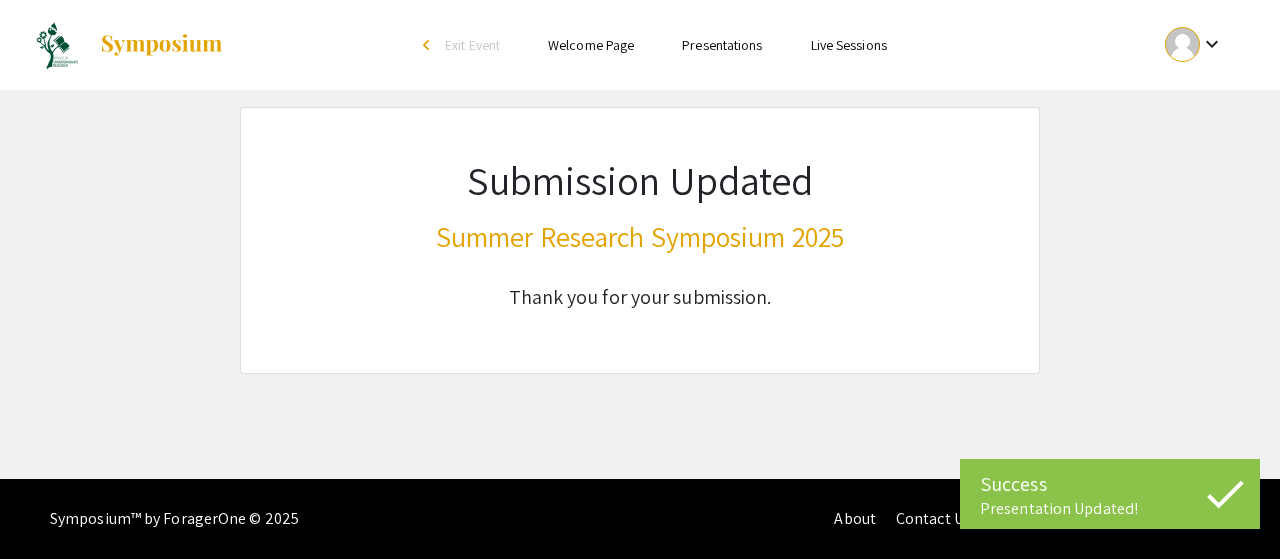 click on "keyboard_arrow_down" at bounding box center (1212, 44) 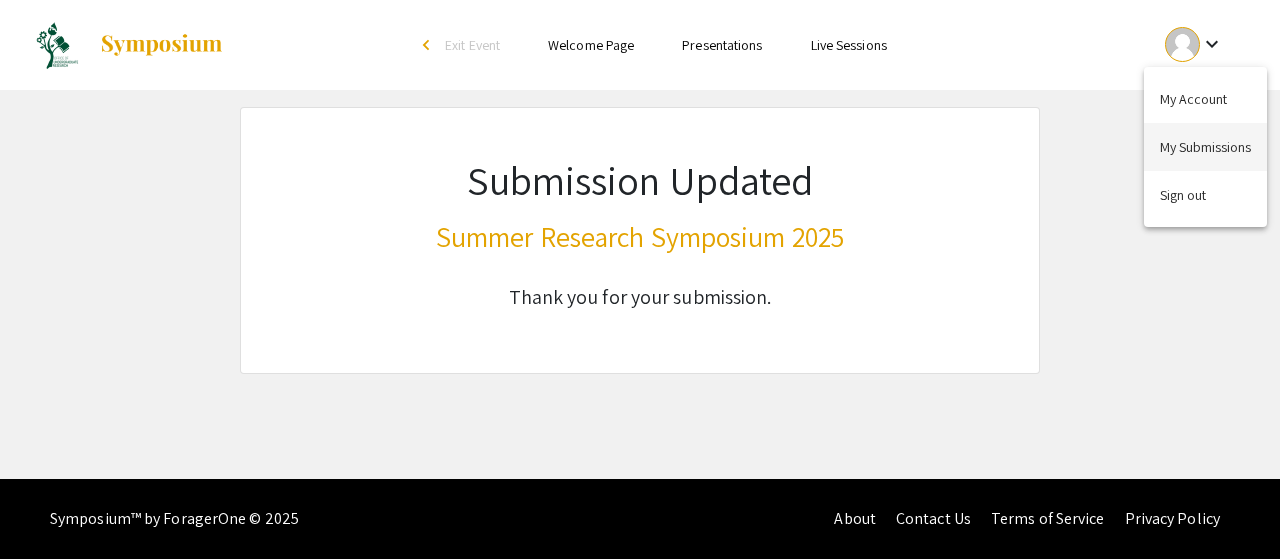 click on "My Submissions" at bounding box center (1205, 147) 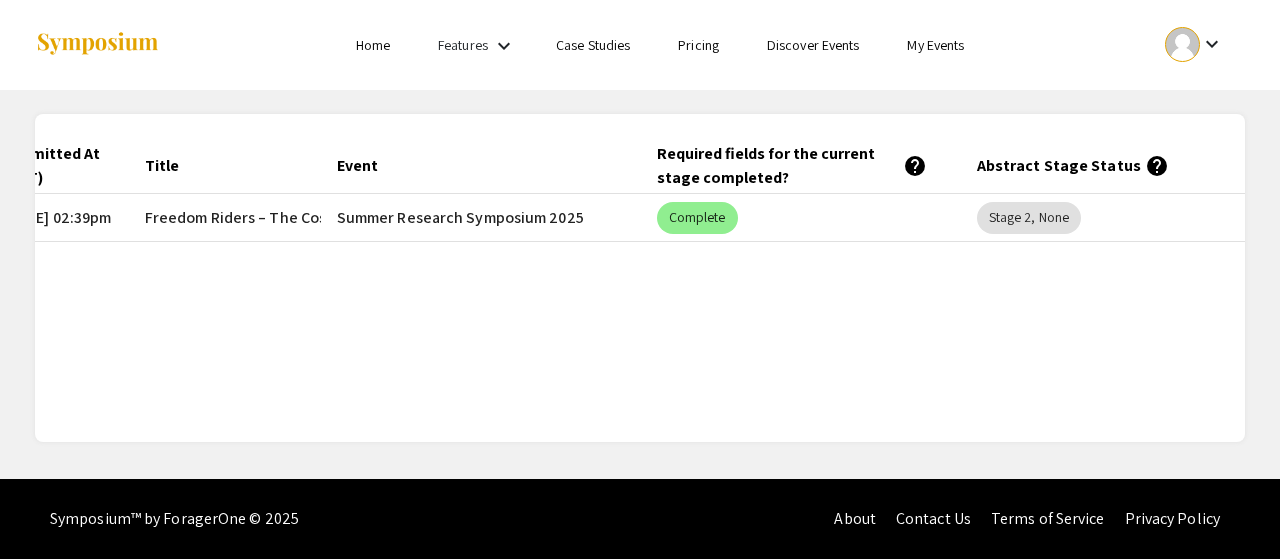scroll, scrollTop: 0, scrollLeft: 146, axis: horizontal 